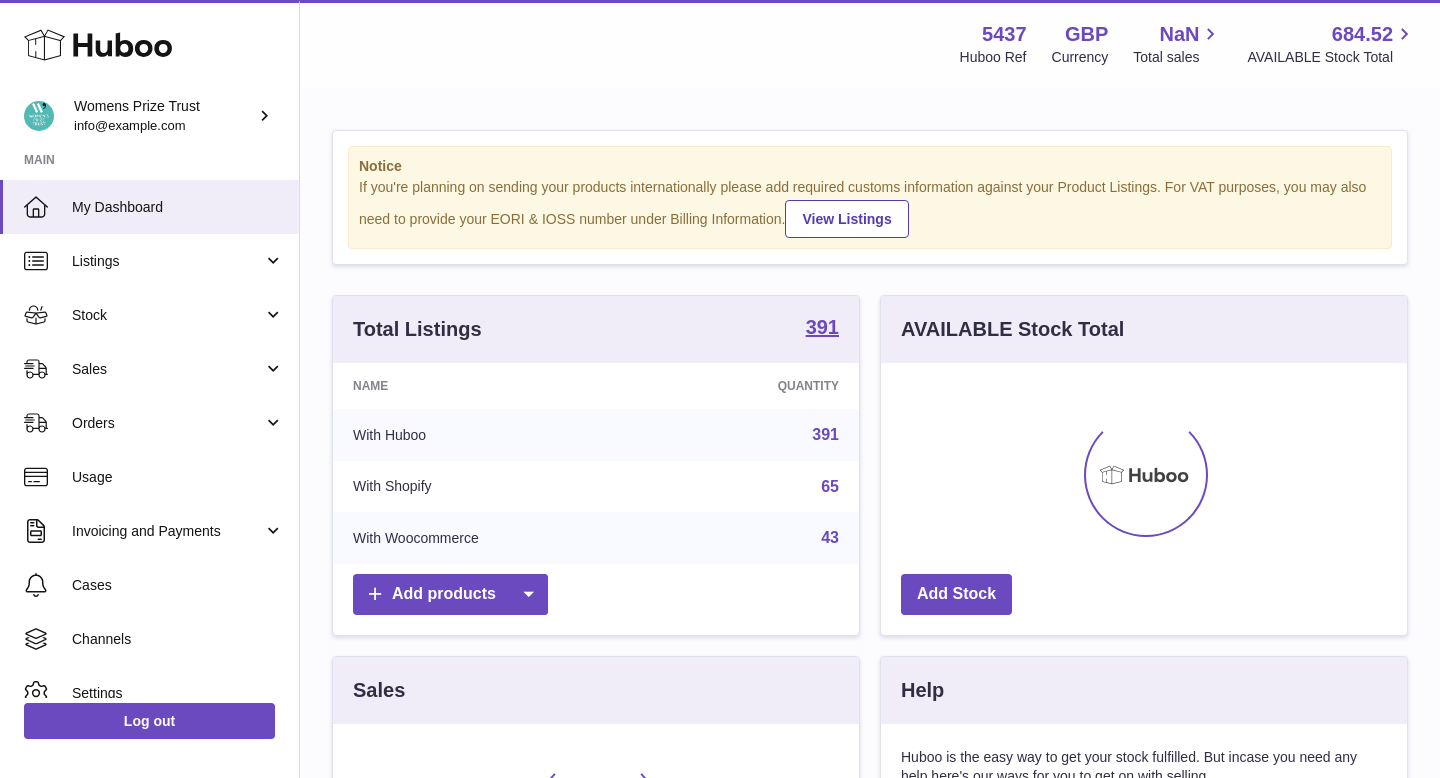 scroll, scrollTop: 0, scrollLeft: 0, axis: both 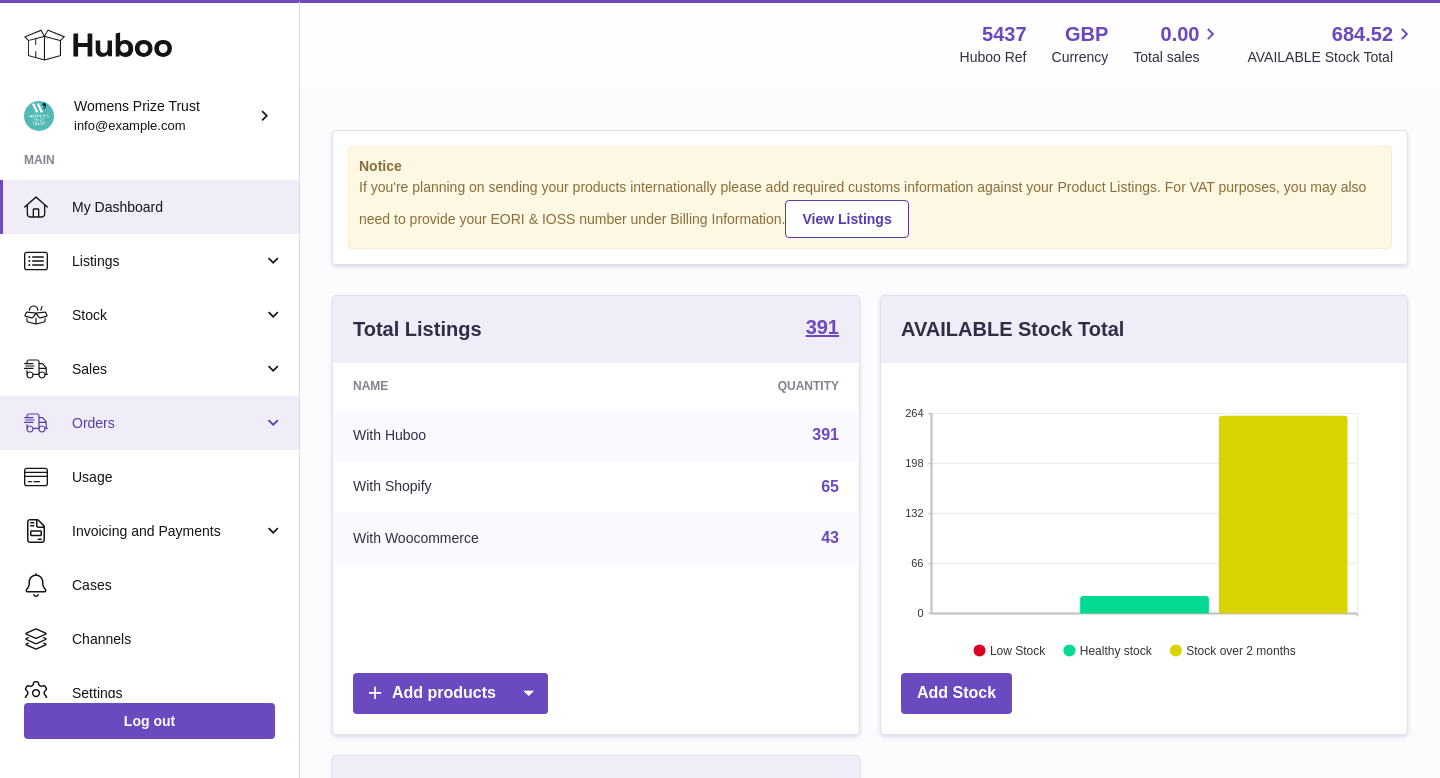 click on "Orders" at bounding box center [149, 423] 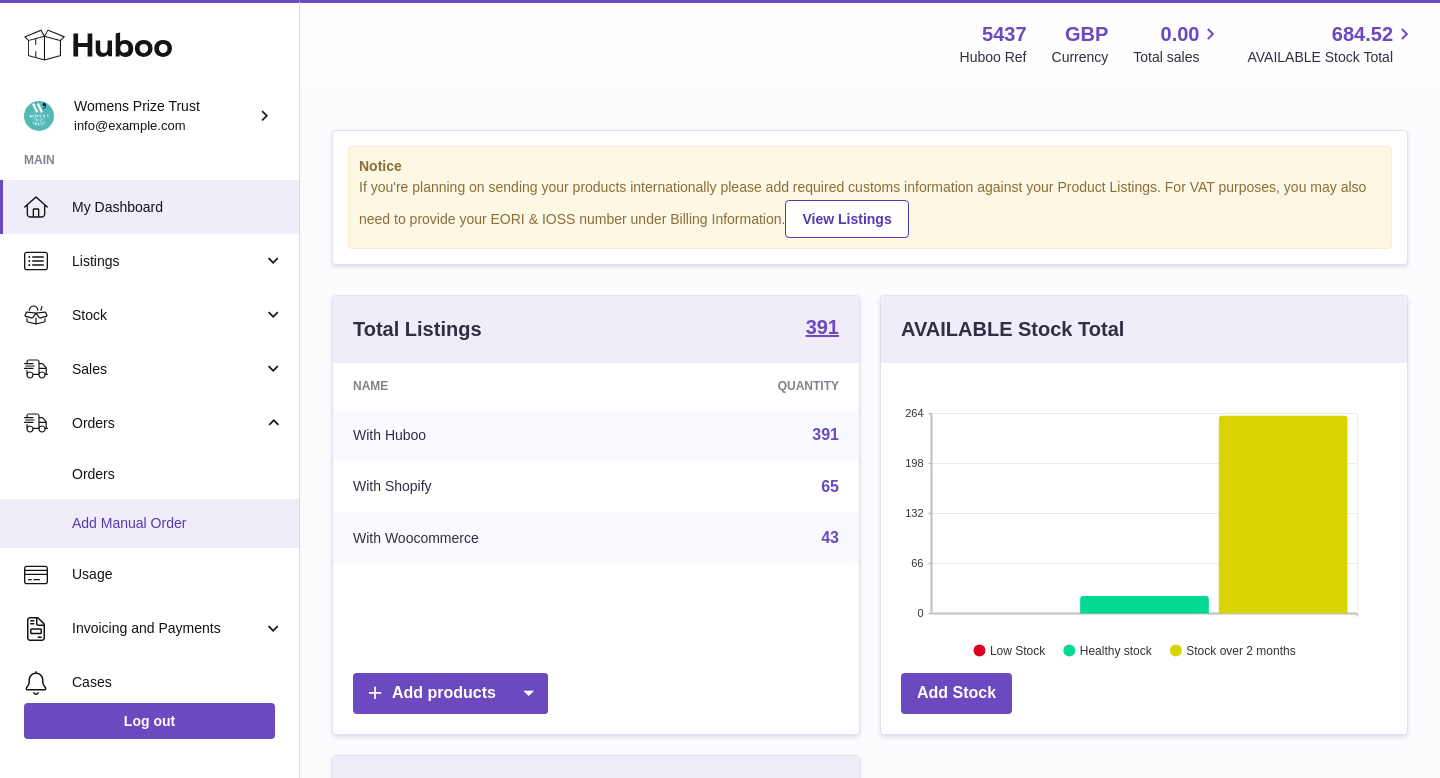 click on "Add Manual Order" at bounding box center [149, 523] 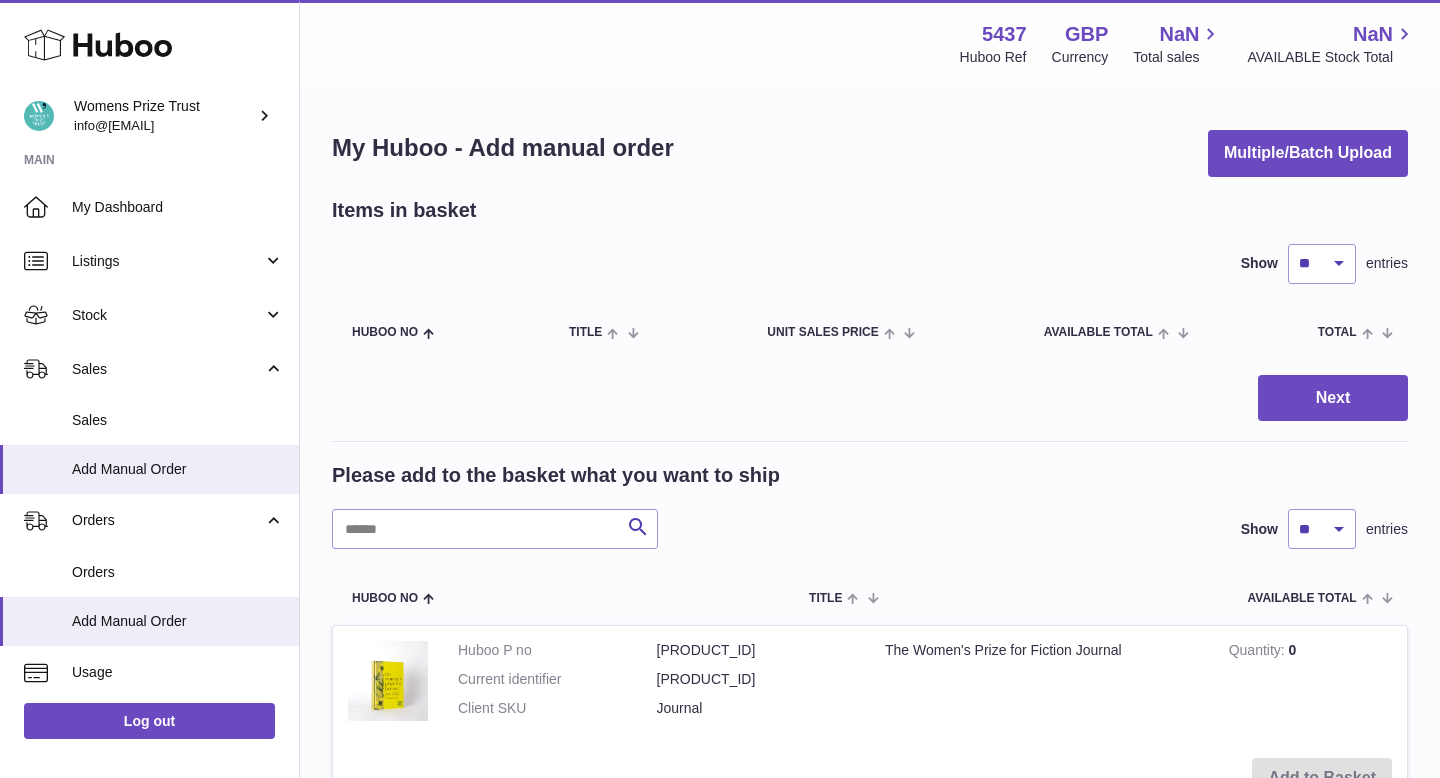 scroll, scrollTop: 0, scrollLeft: 0, axis: both 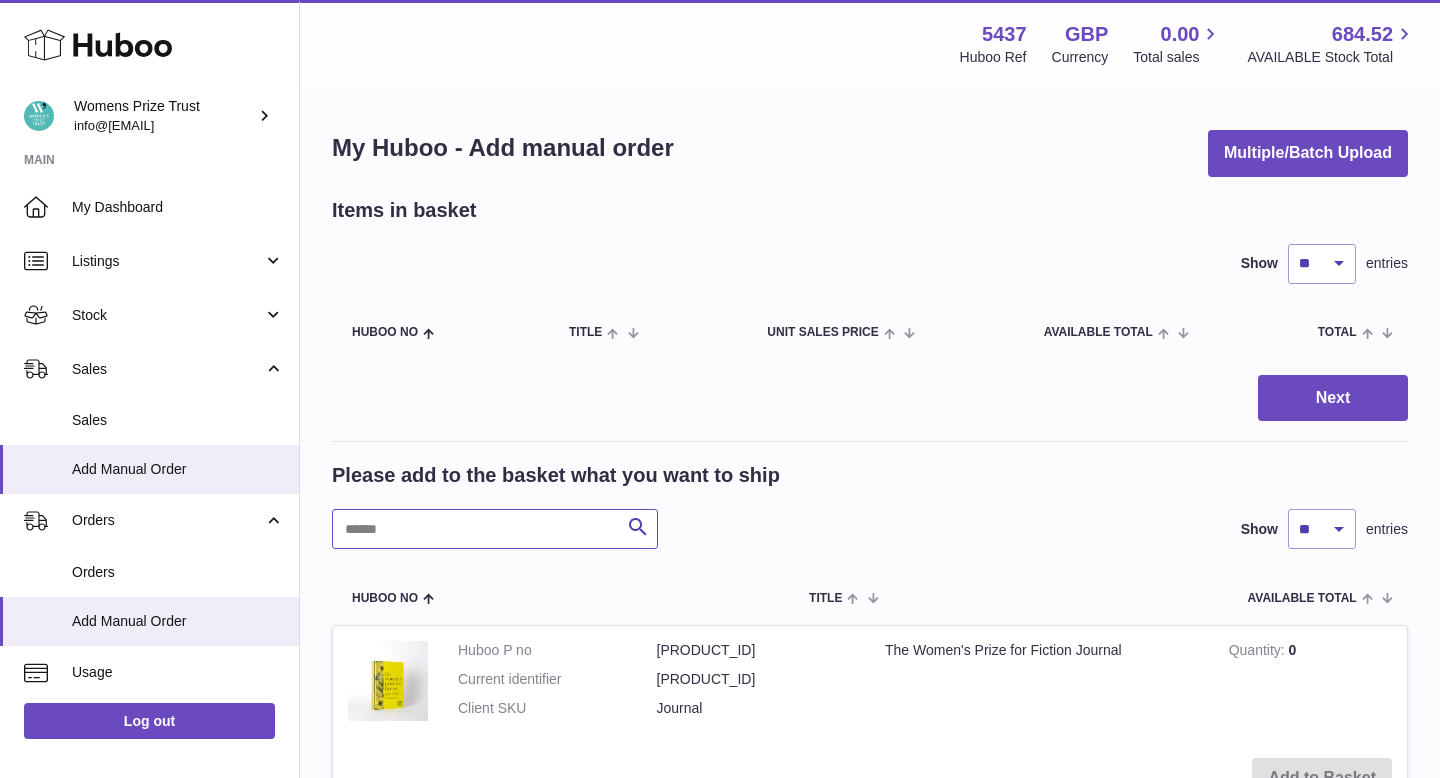 click at bounding box center [495, 529] 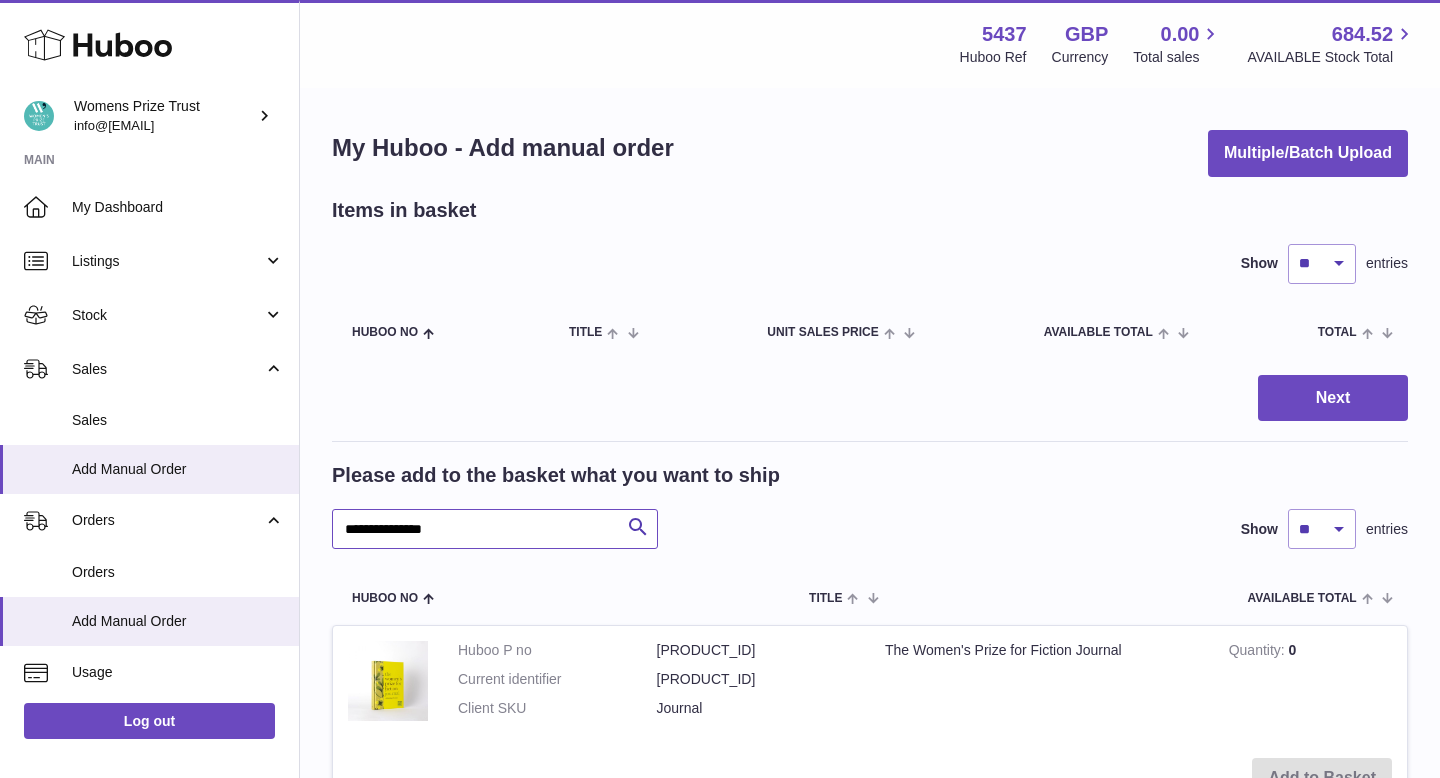 type on "**********" 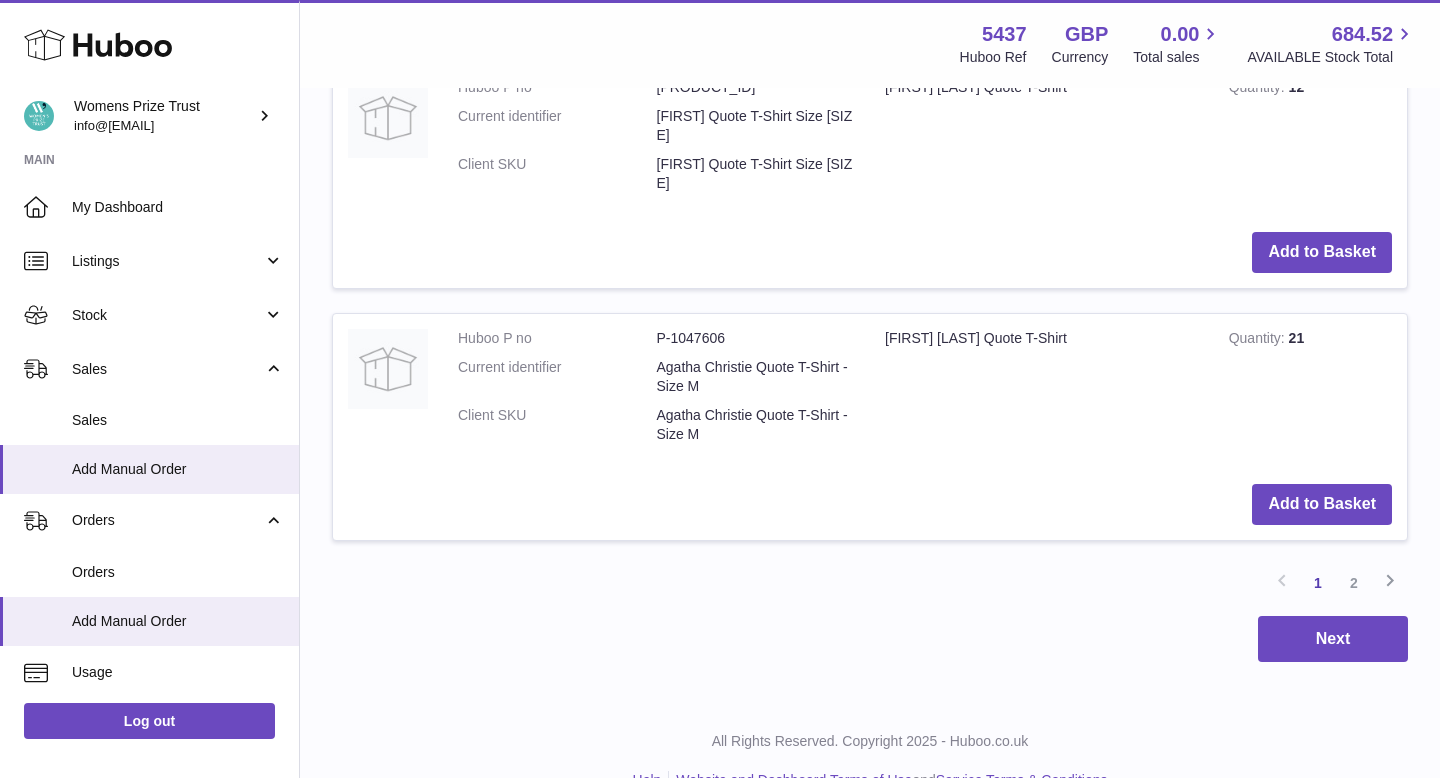scroll, scrollTop: 2273, scrollLeft: 0, axis: vertical 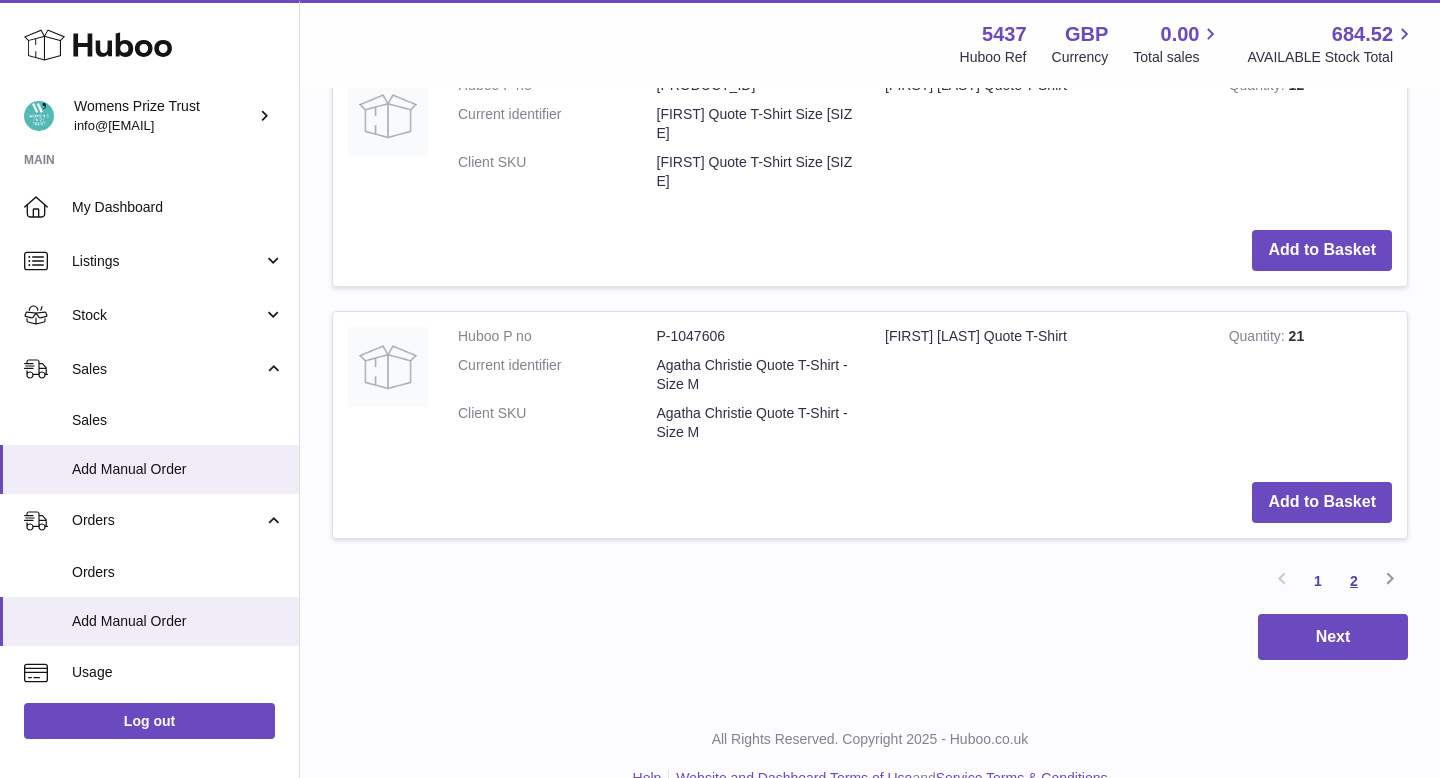 click on "2" at bounding box center (1354, 581) 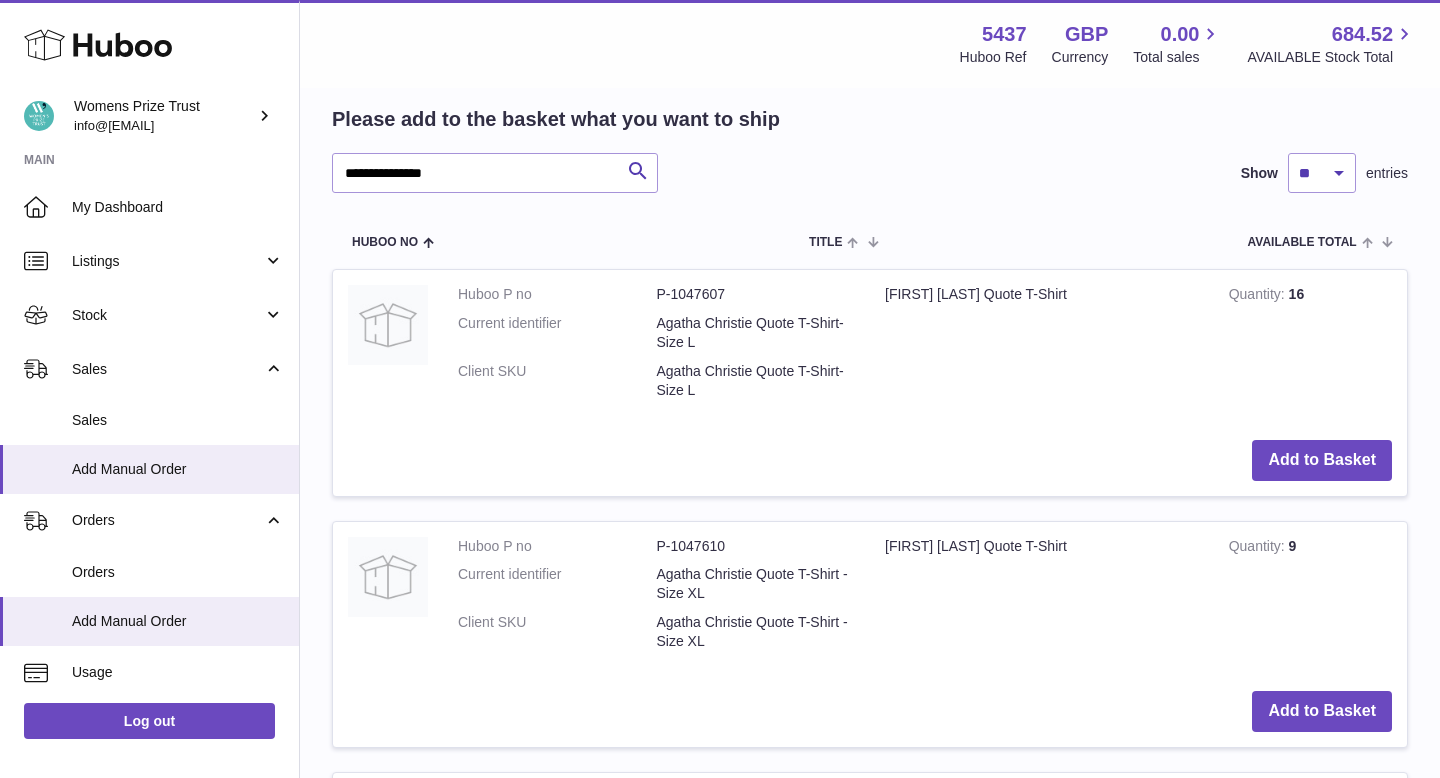 scroll, scrollTop: 287, scrollLeft: 0, axis: vertical 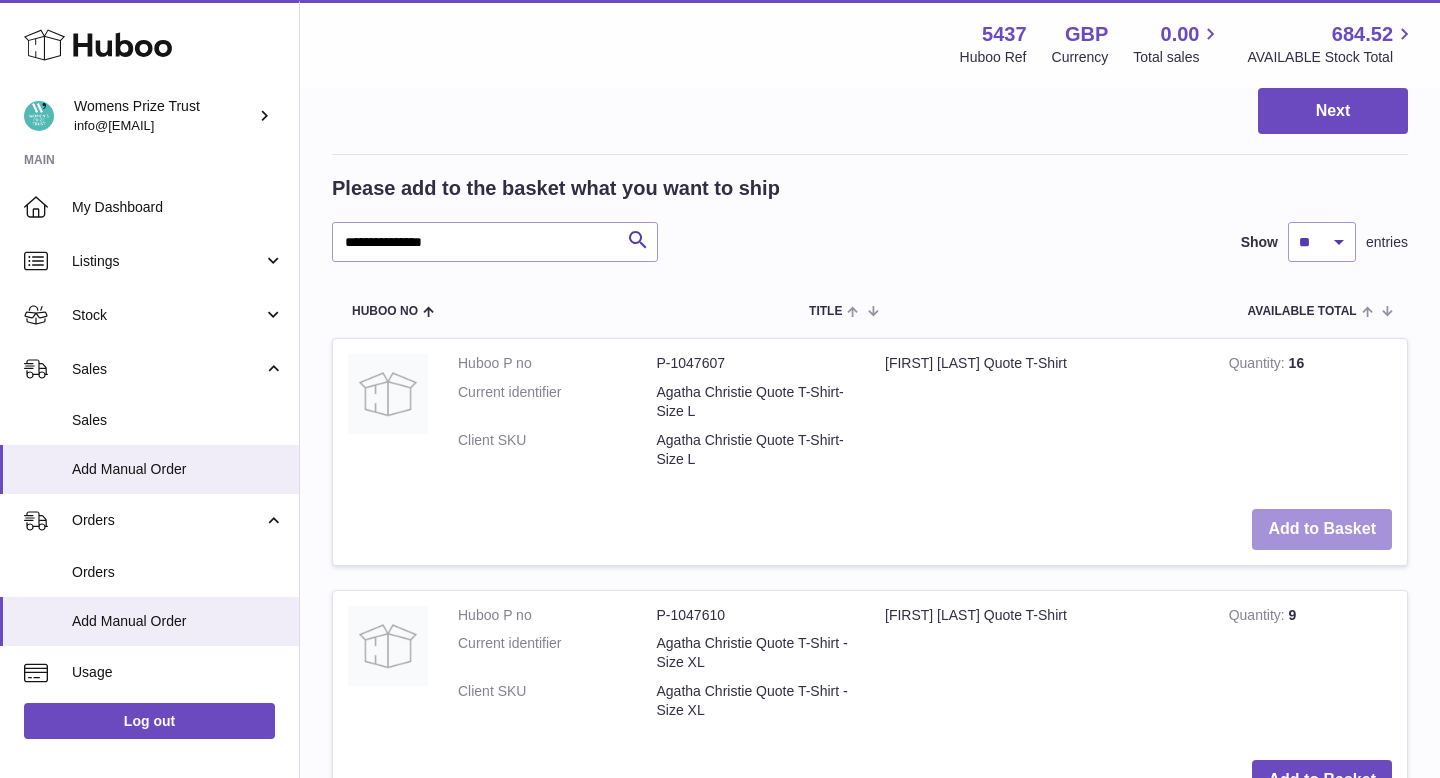 click on "Add to Basket" at bounding box center (1322, 529) 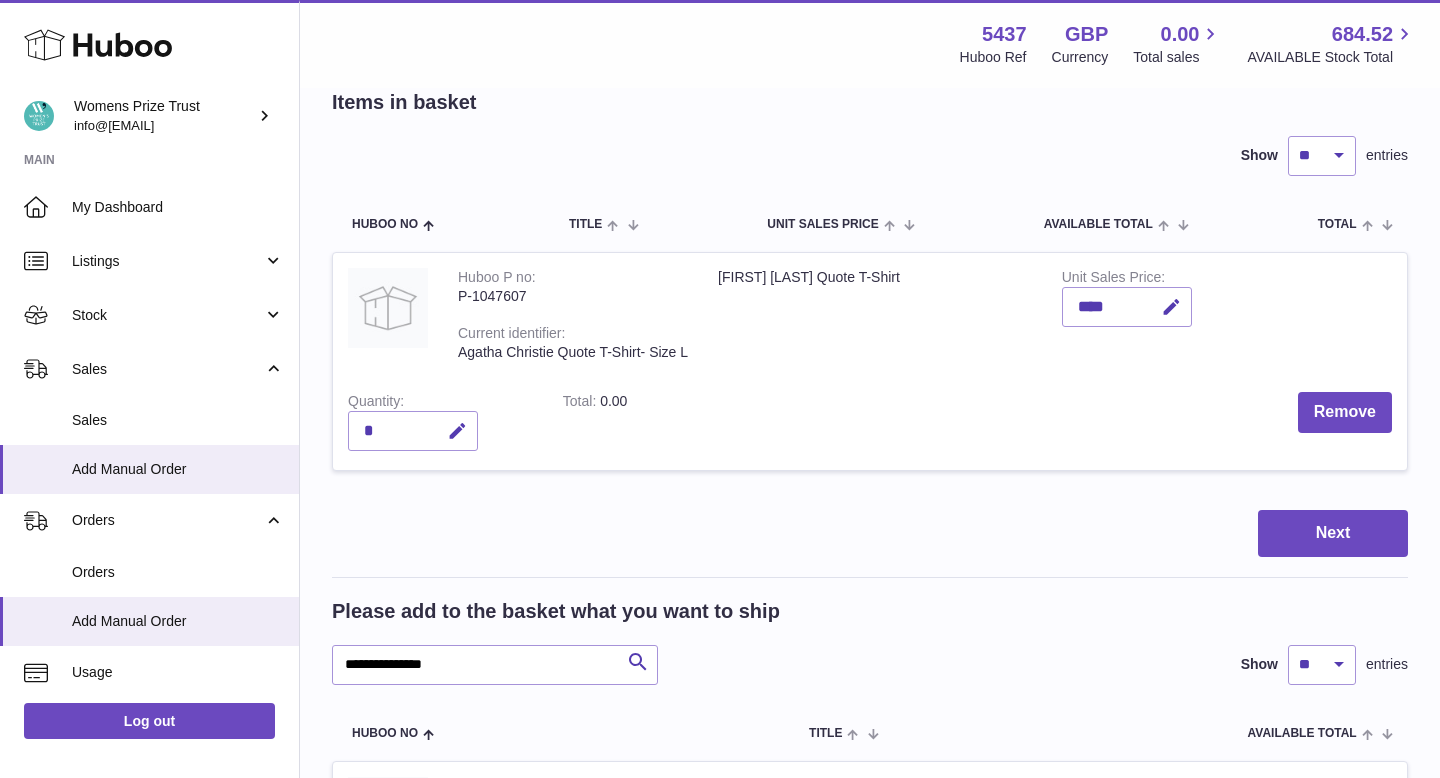 scroll, scrollTop: 41, scrollLeft: 0, axis: vertical 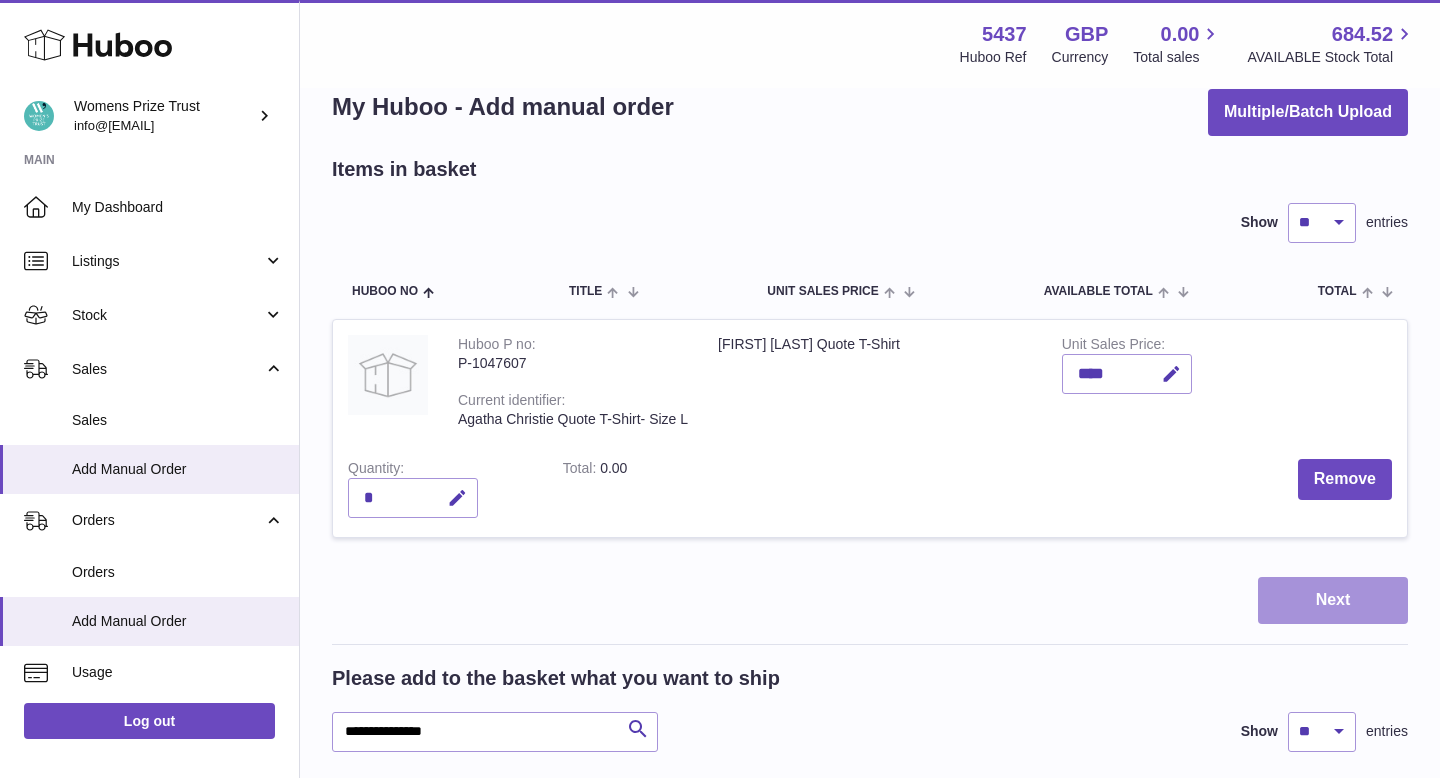 click on "Next" at bounding box center (1333, 600) 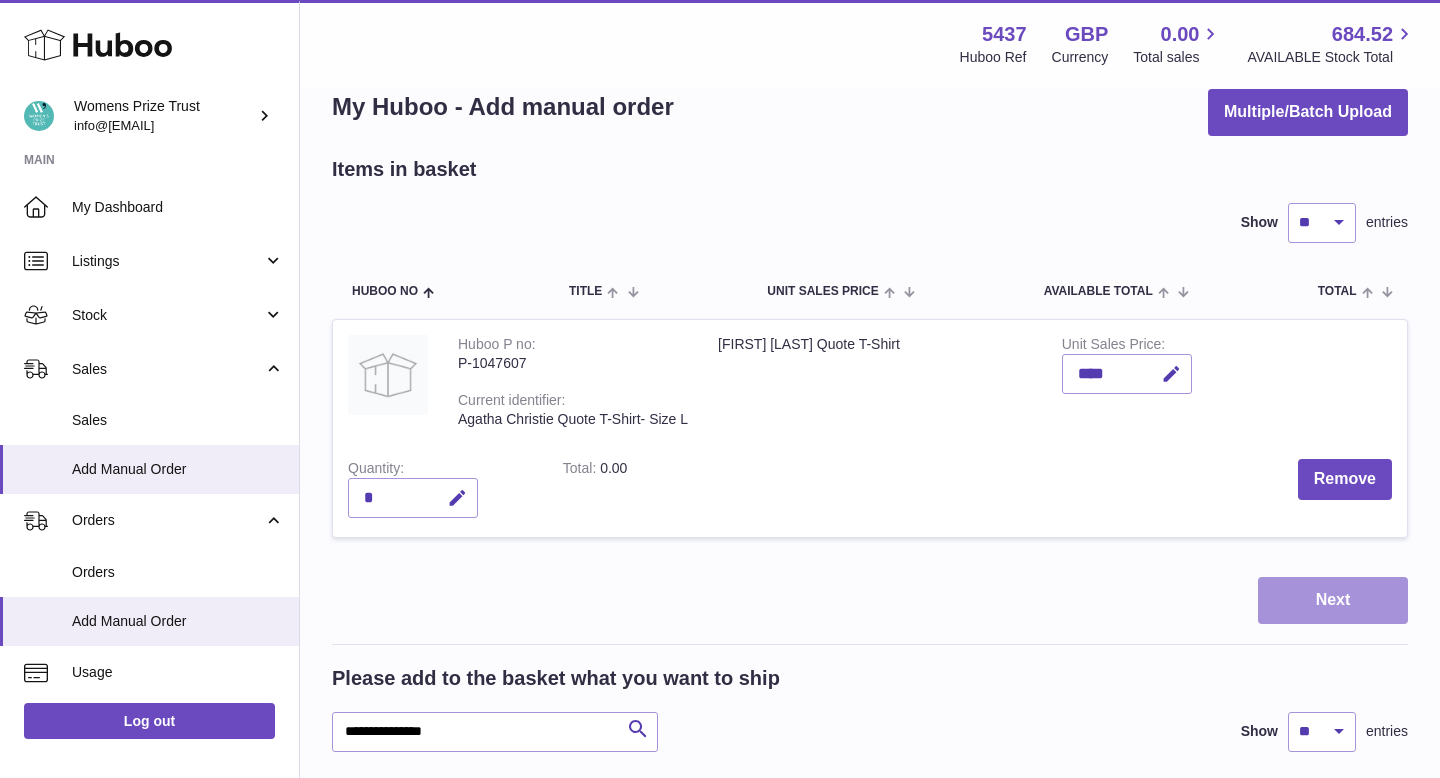 scroll, scrollTop: 0, scrollLeft: 0, axis: both 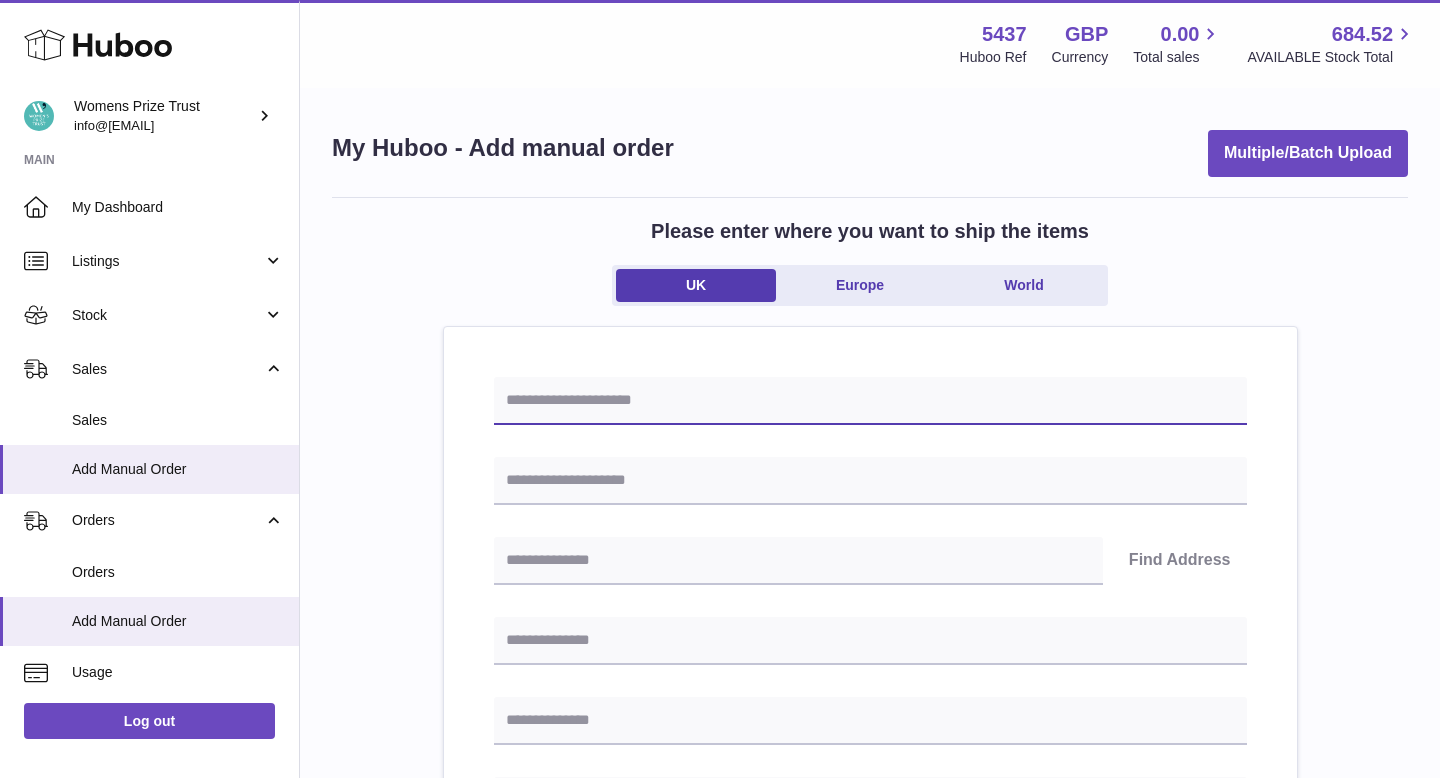 click at bounding box center [870, 401] 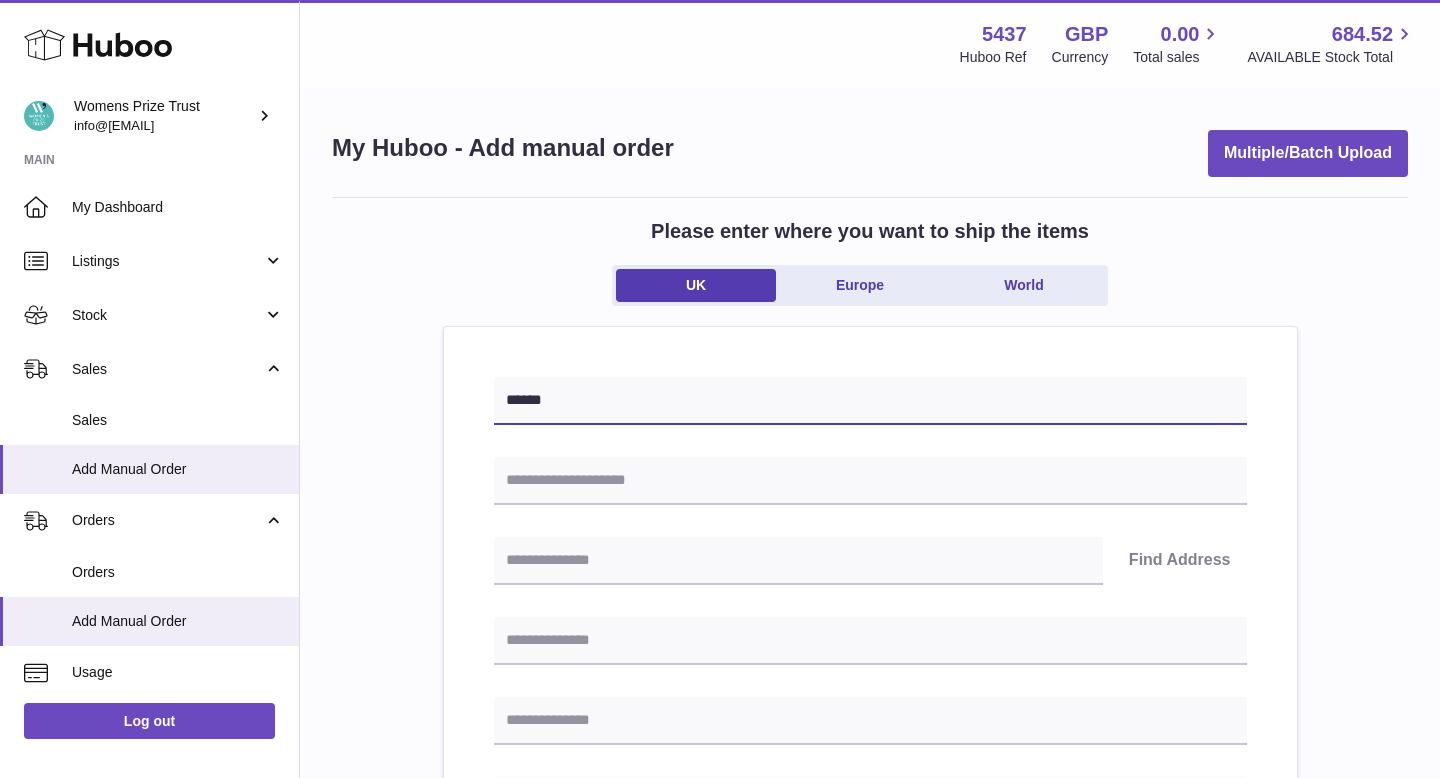 type on "******" 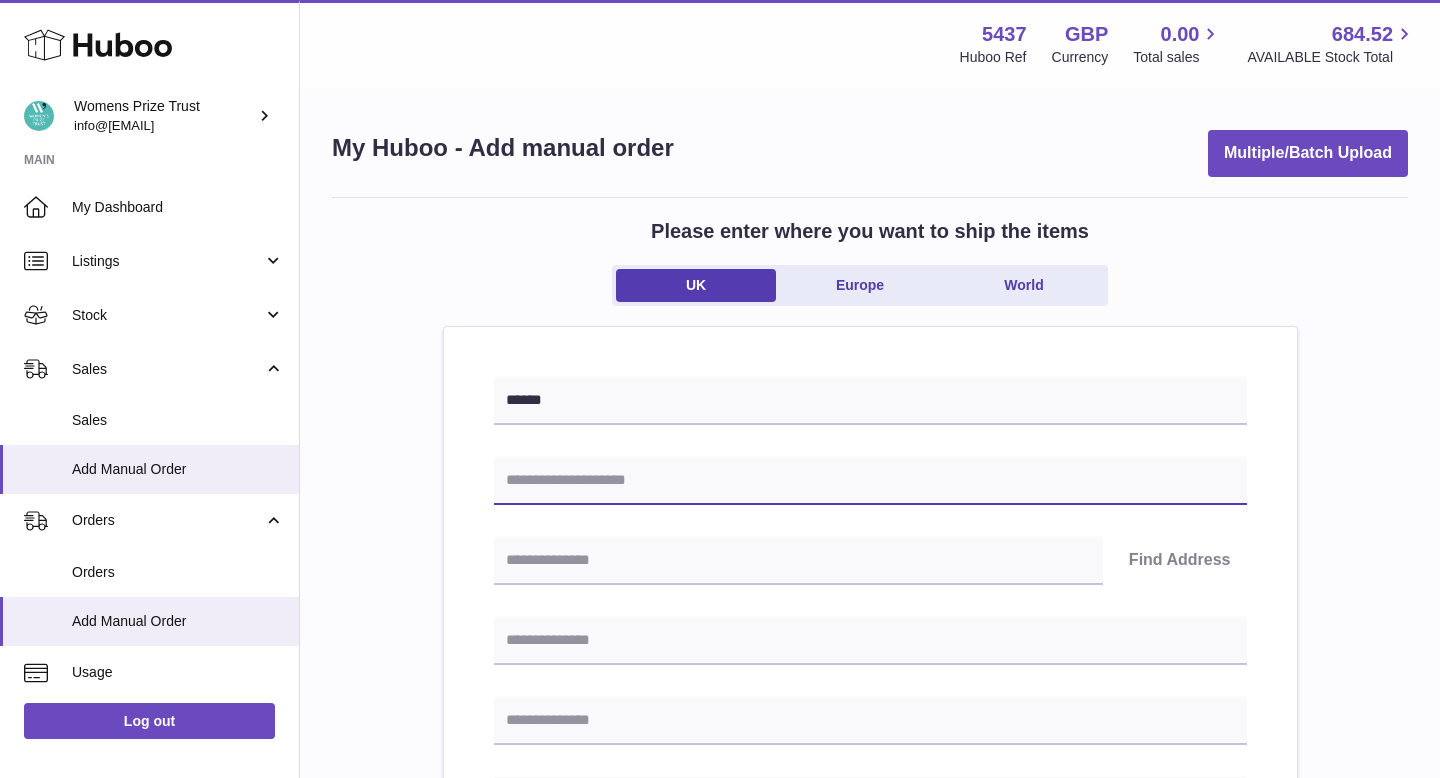 click at bounding box center [870, 481] 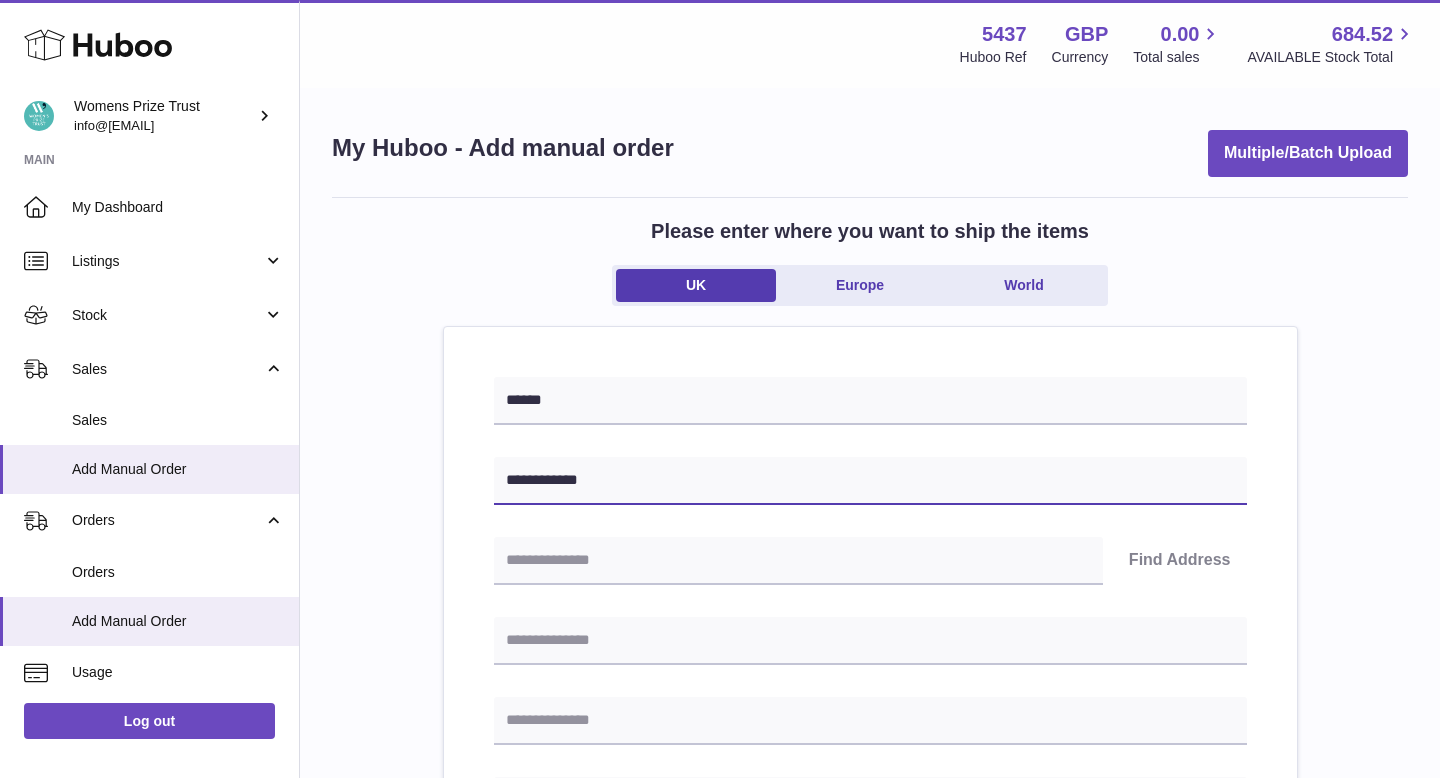 type on "**********" 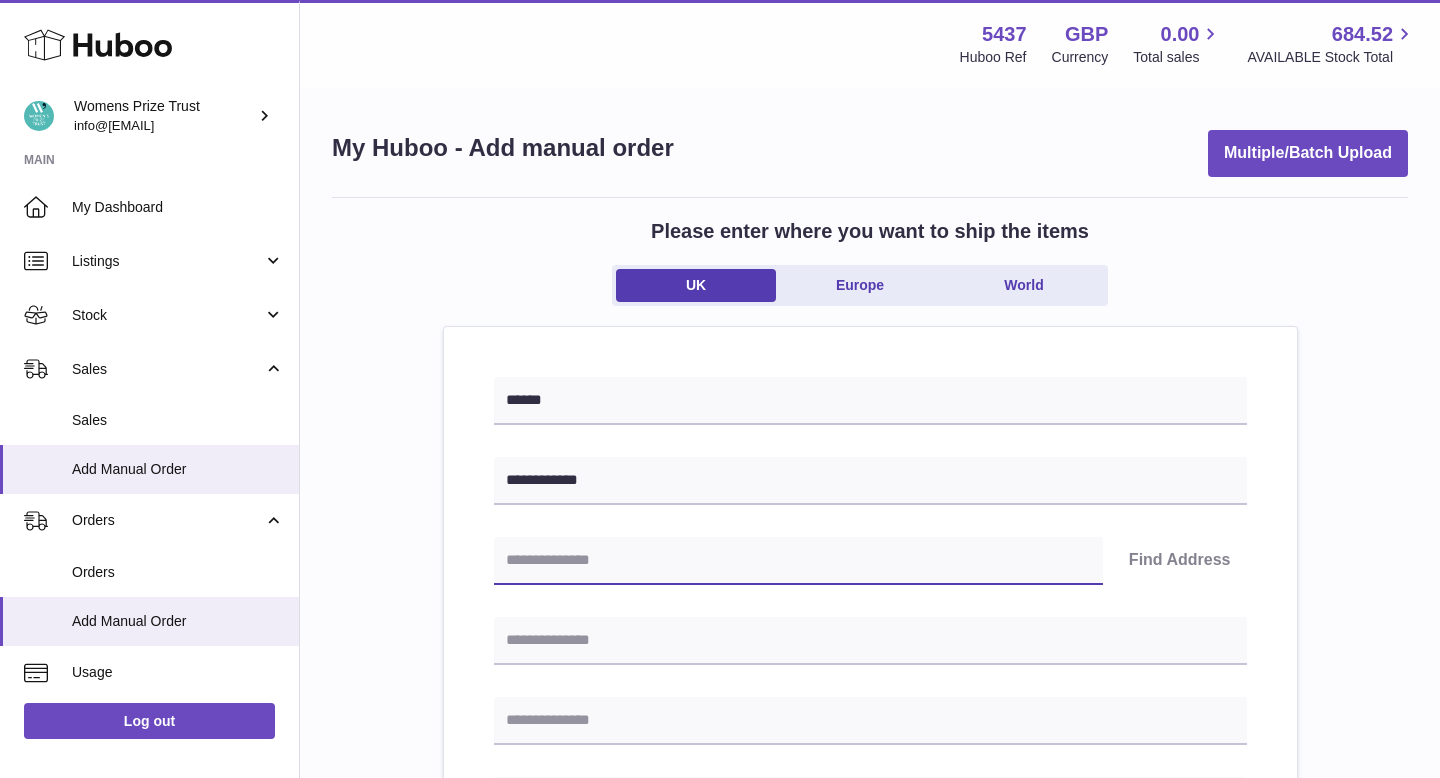 click at bounding box center [798, 561] 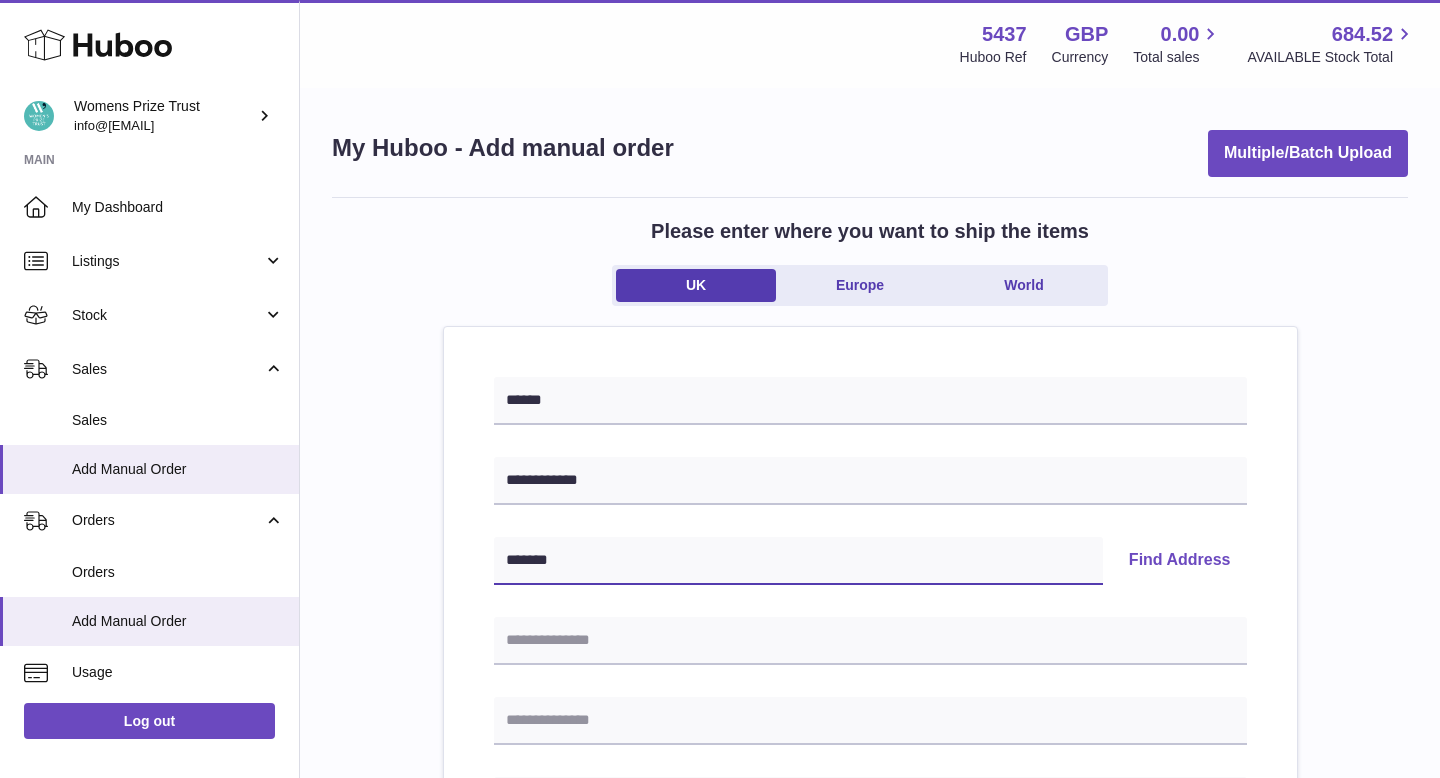 type on "*******" 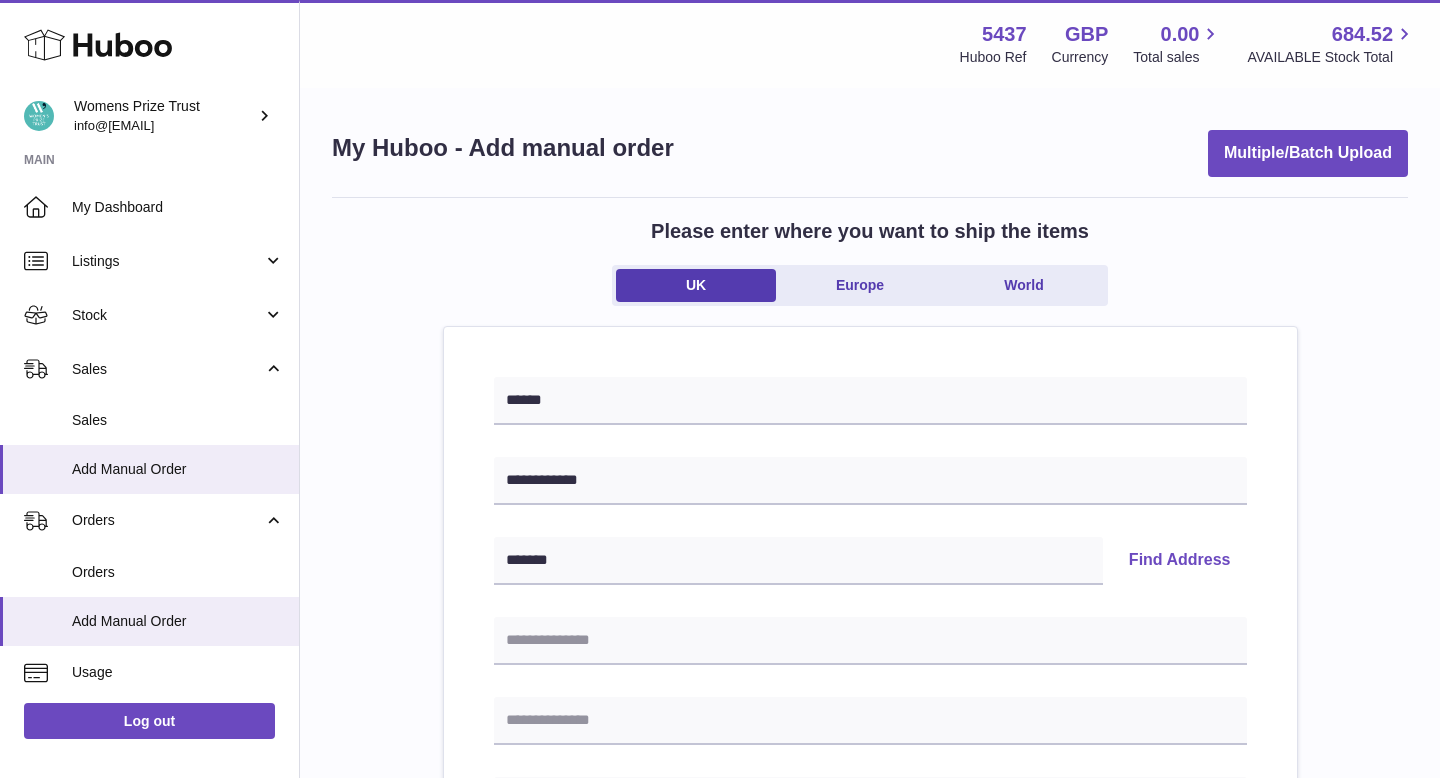 click on "Find Address" at bounding box center [1180, 561] 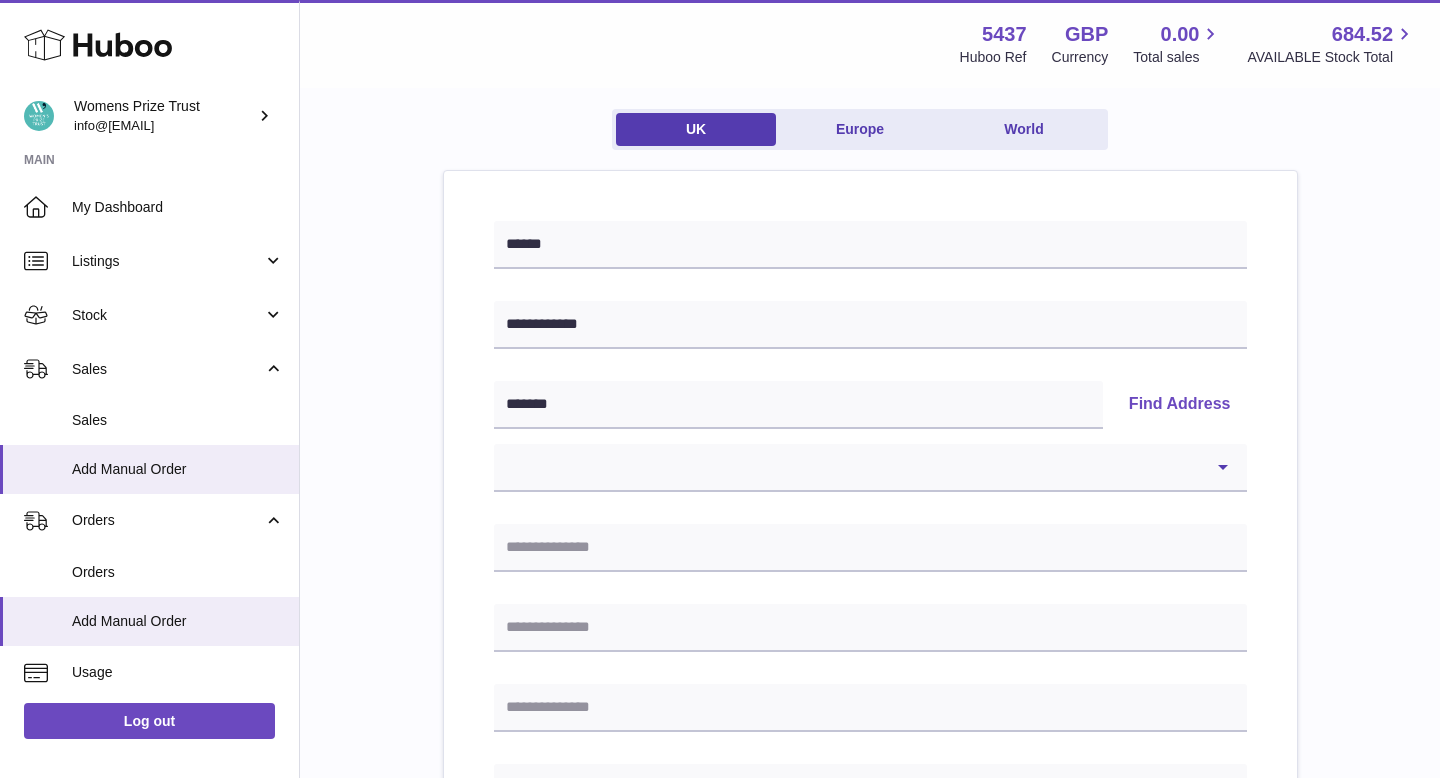 scroll, scrollTop: 175, scrollLeft: 0, axis: vertical 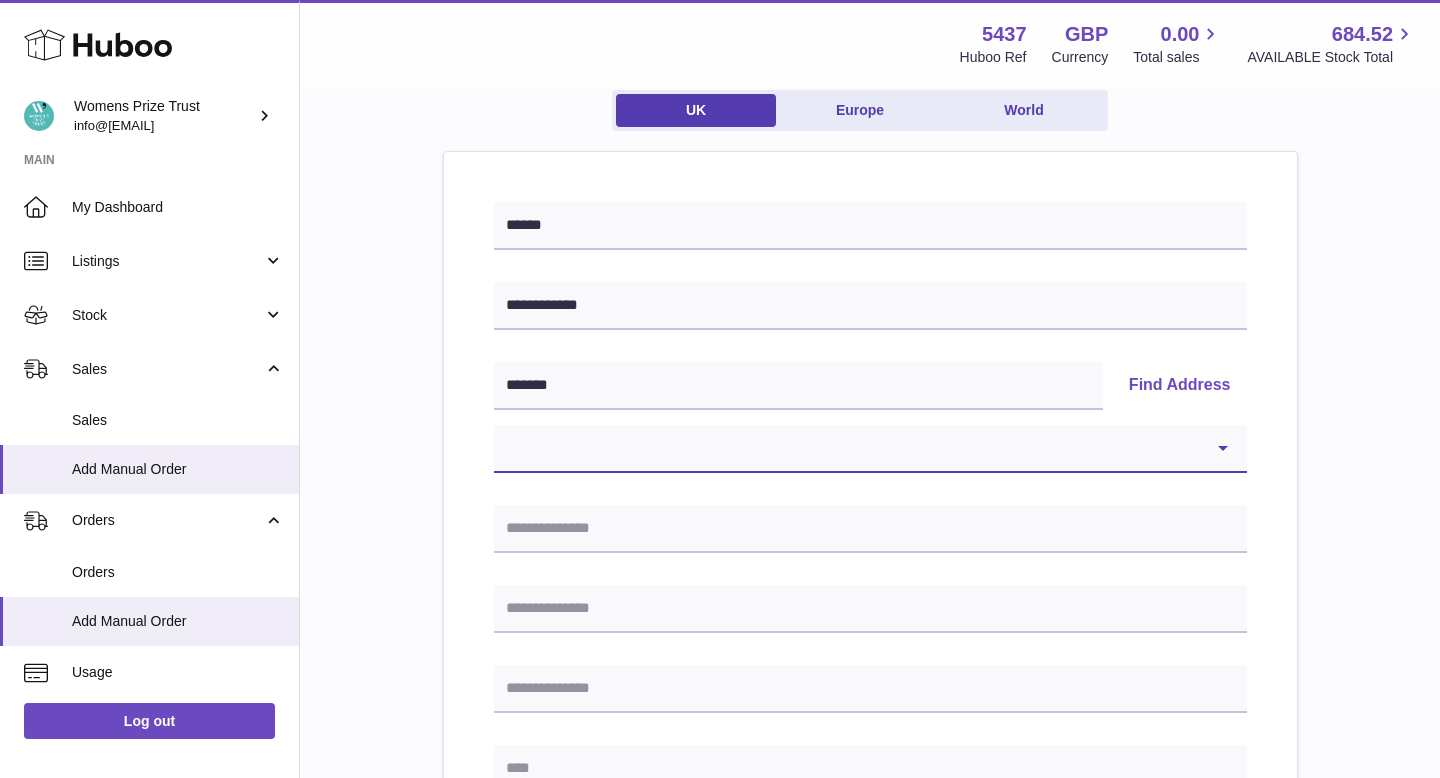 click on "**********" at bounding box center (870, 449) 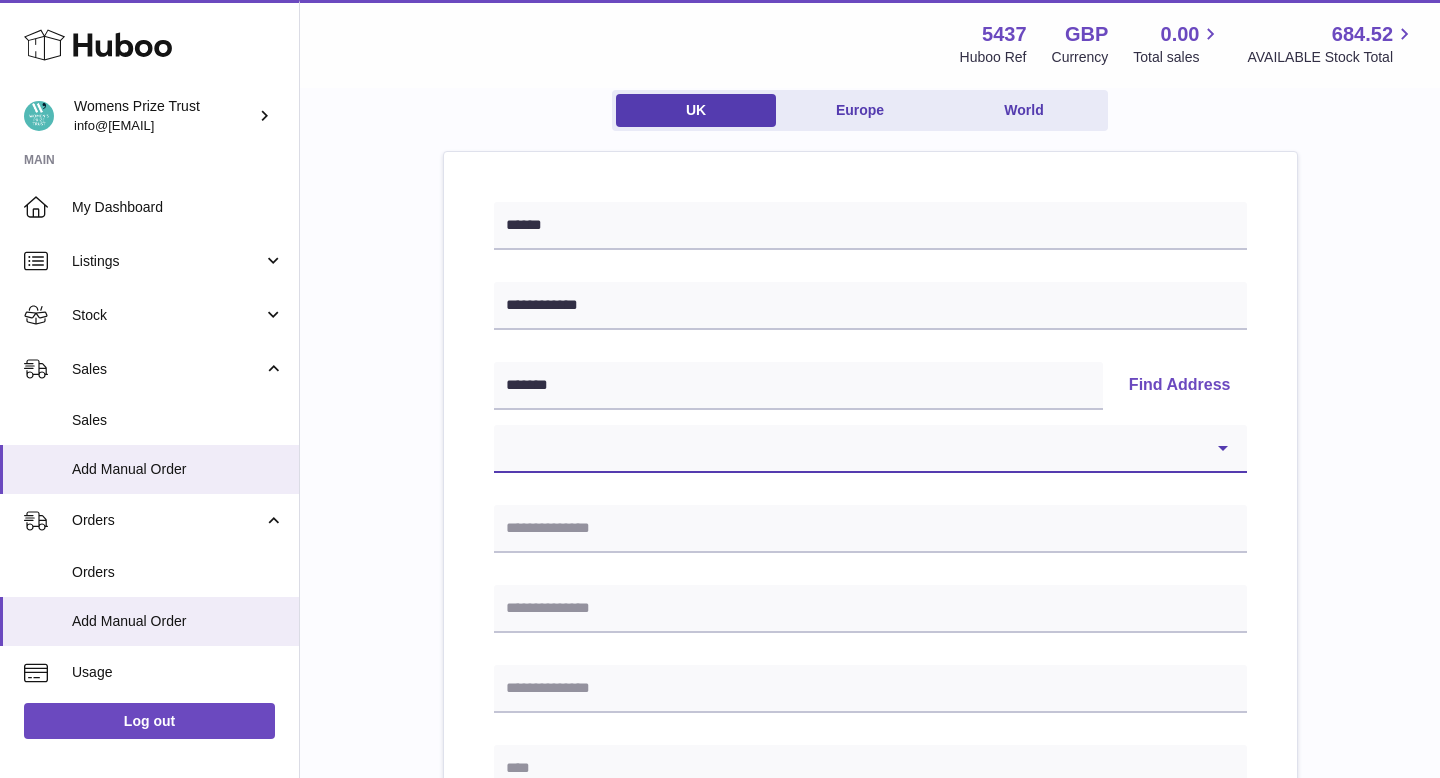 select on "*" 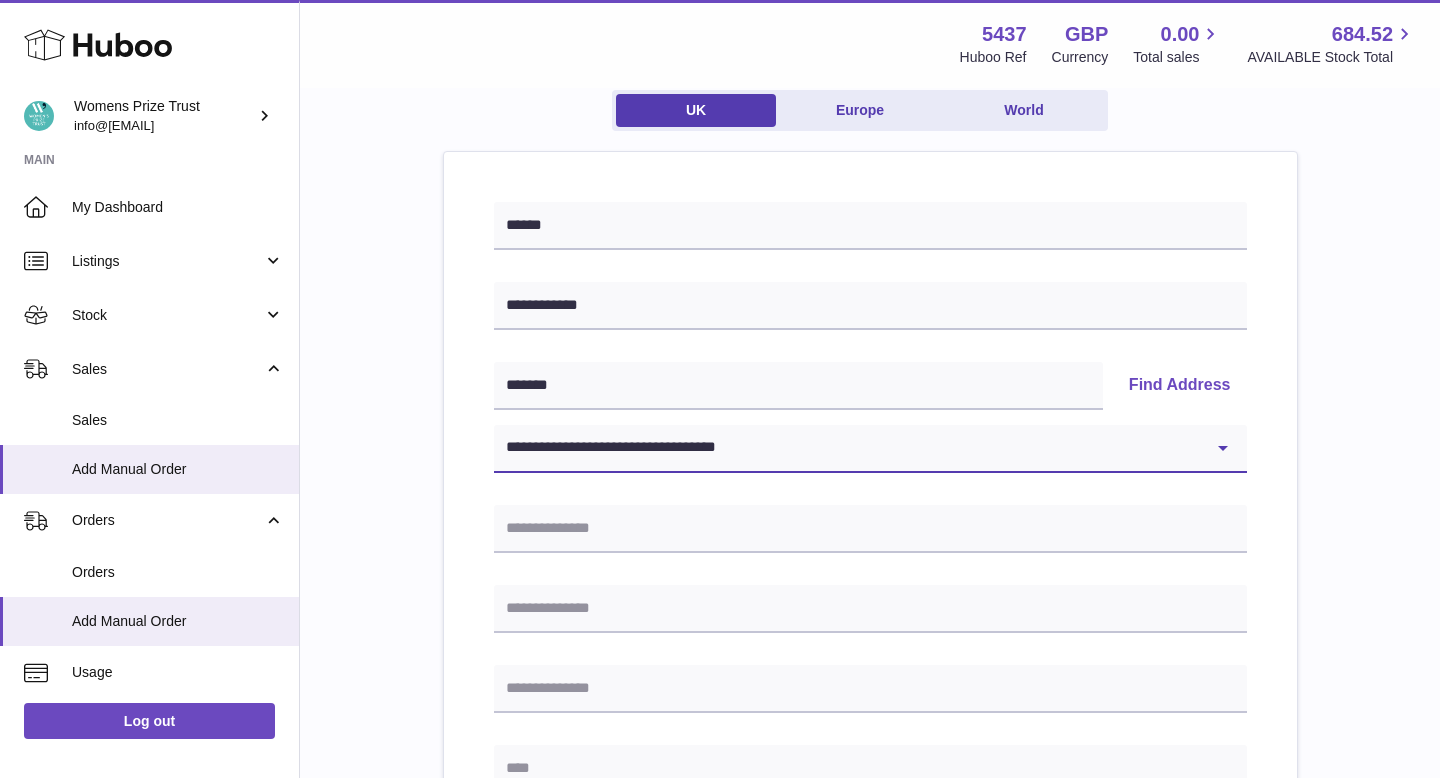 type on "**********" 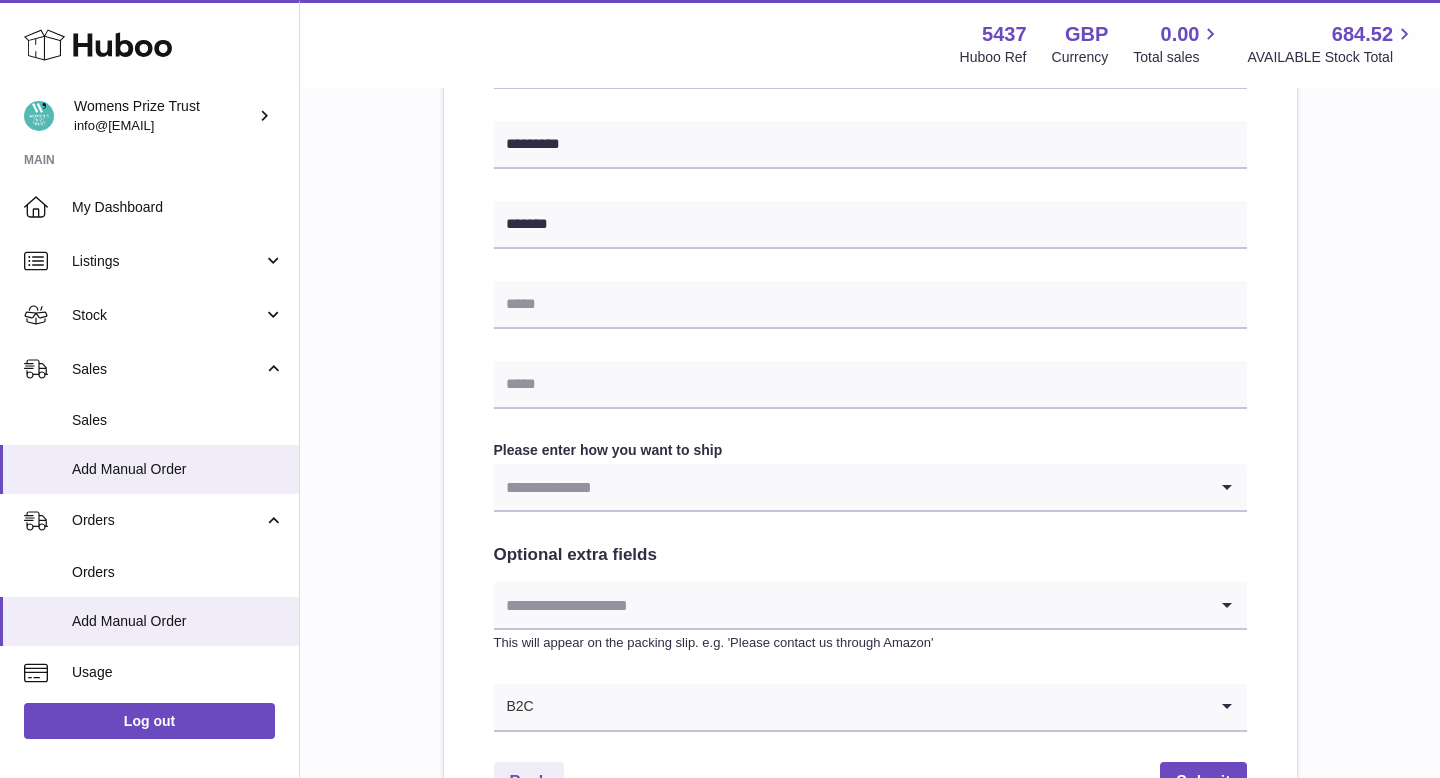 scroll, scrollTop: 811, scrollLeft: 0, axis: vertical 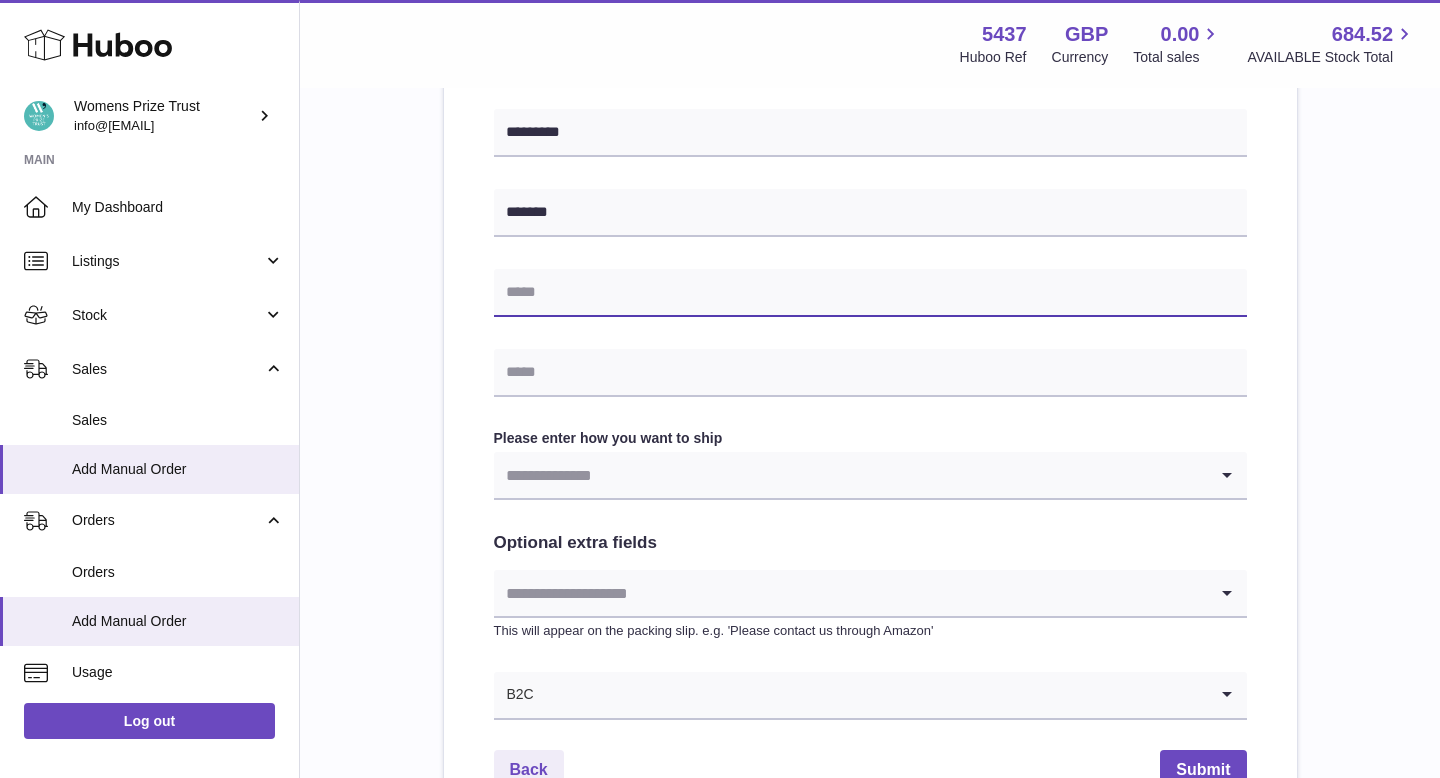 click at bounding box center (870, 293) 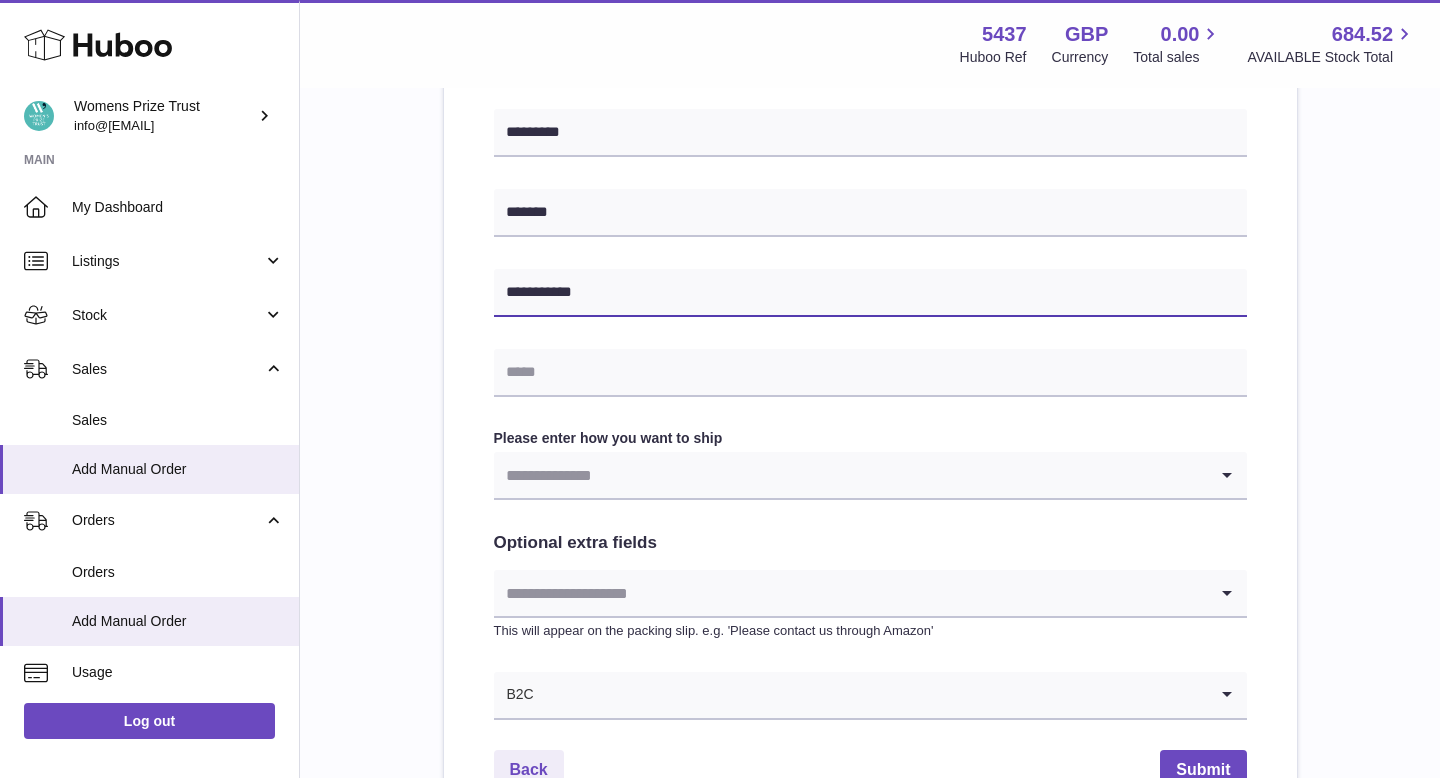 type on "**********" 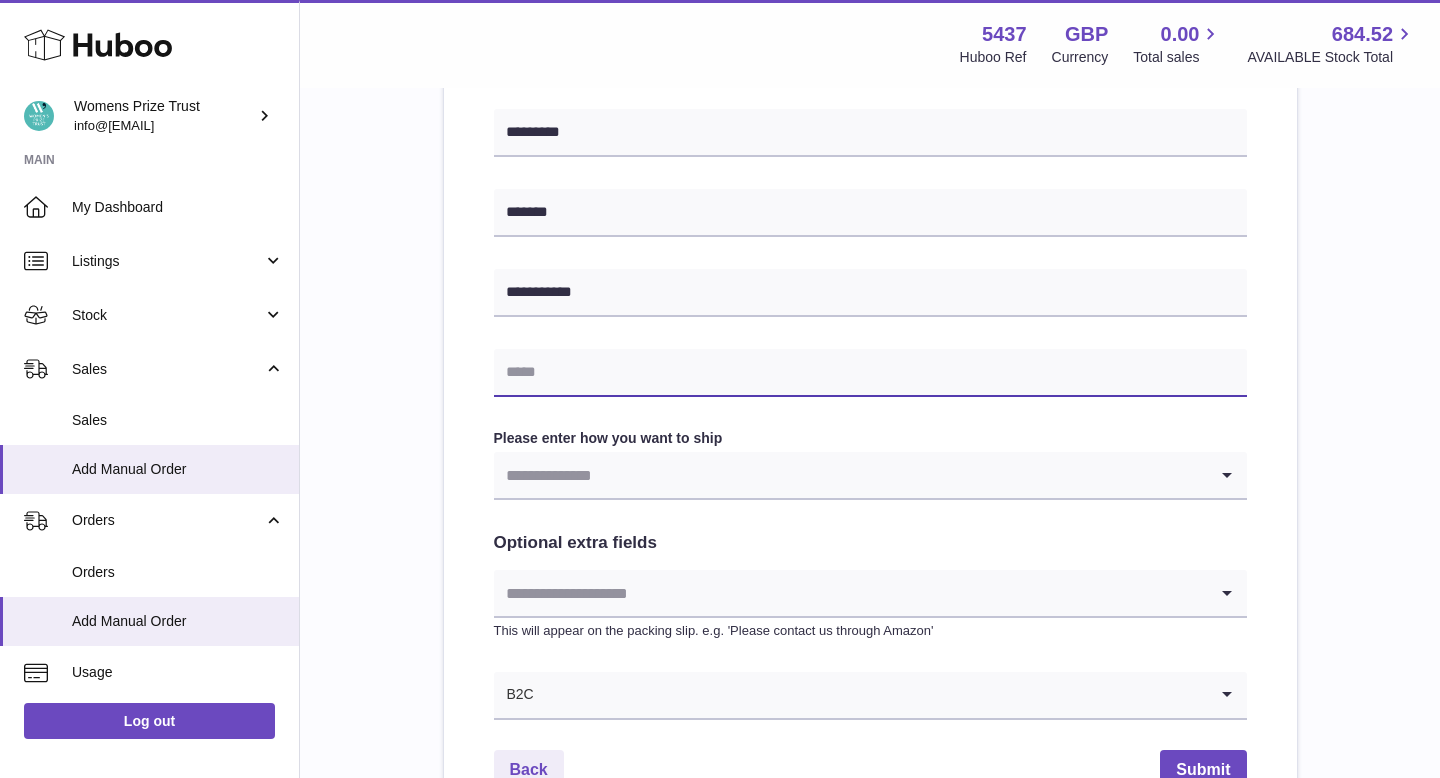 click at bounding box center (870, 373) 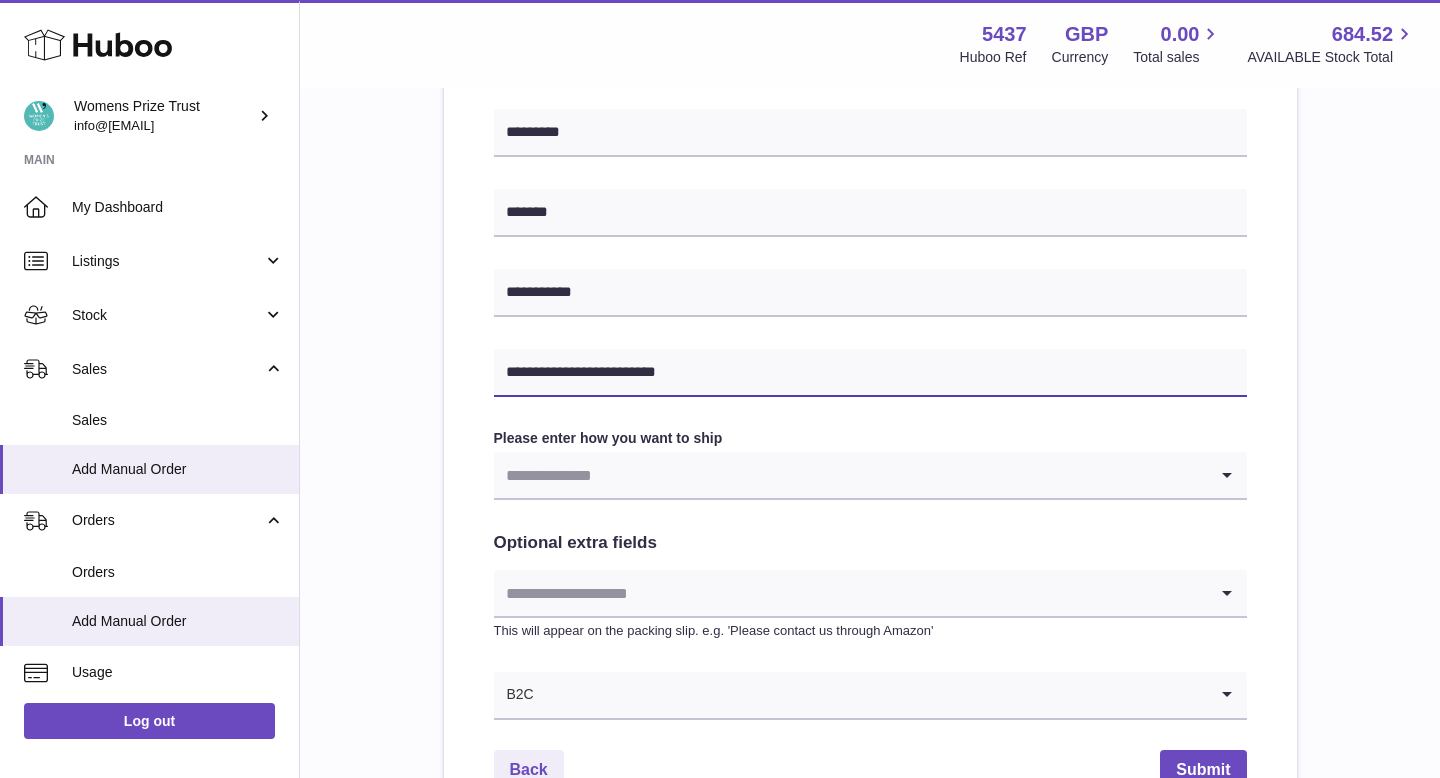 type on "**********" 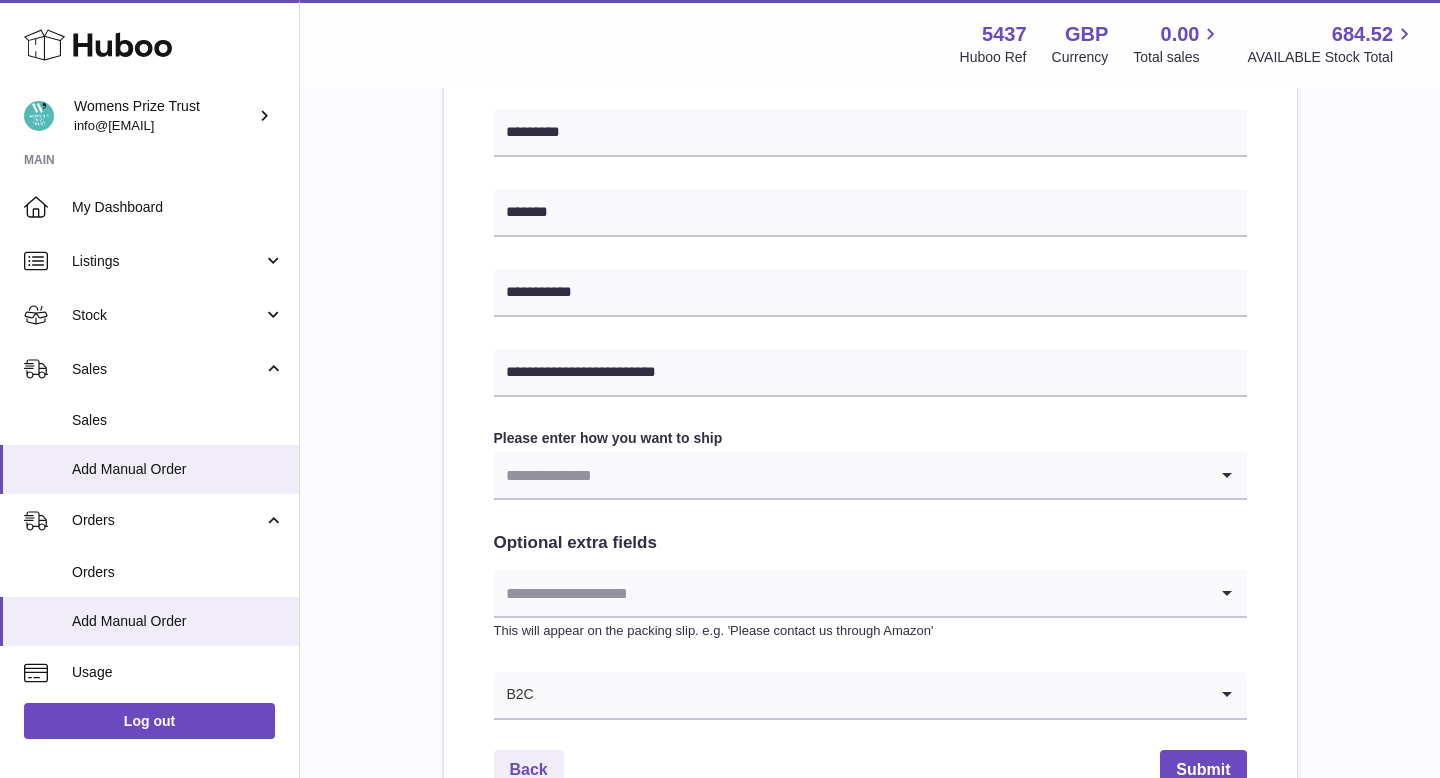 click at bounding box center (850, 475) 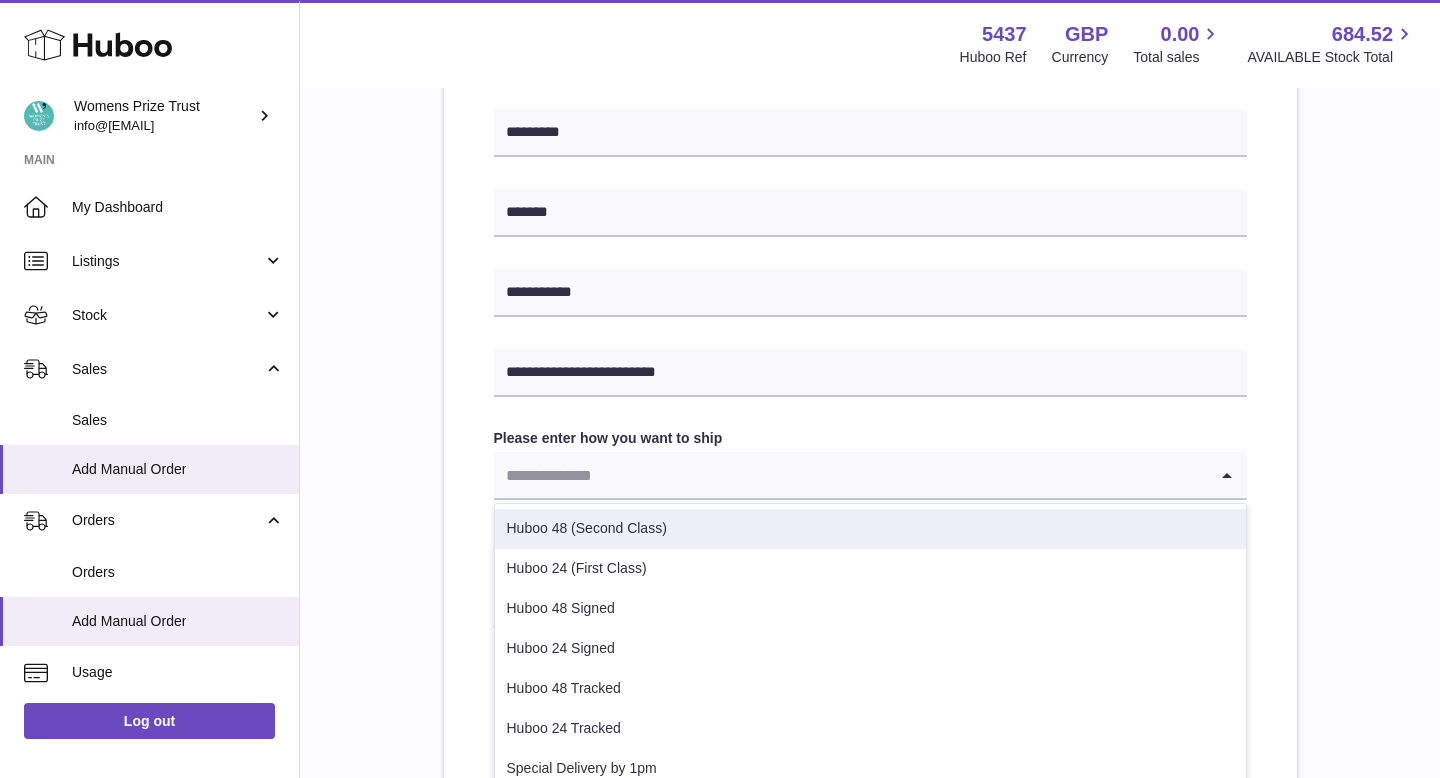 click on "Huboo 48 (Second Class)" at bounding box center (870, 529) 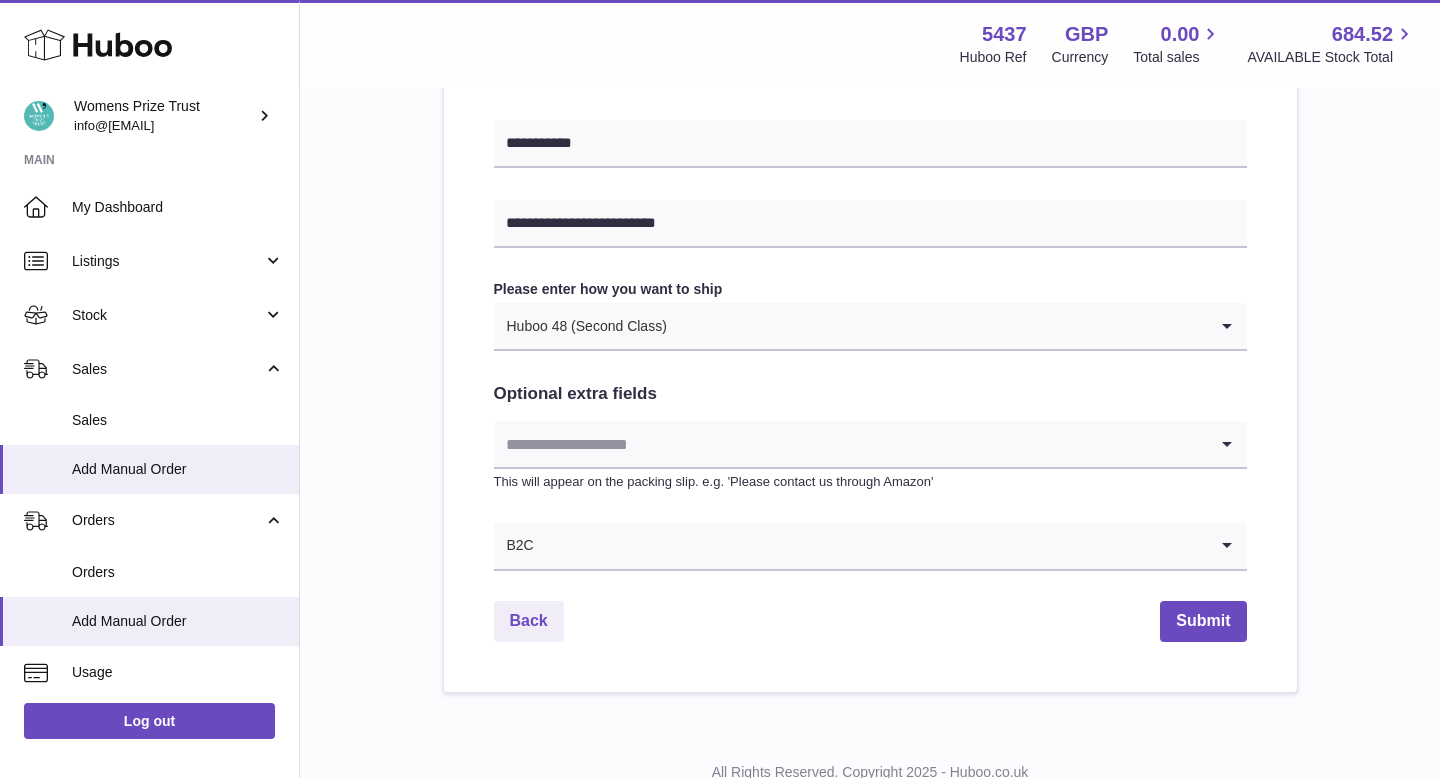 scroll, scrollTop: 1032, scrollLeft: 0, axis: vertical 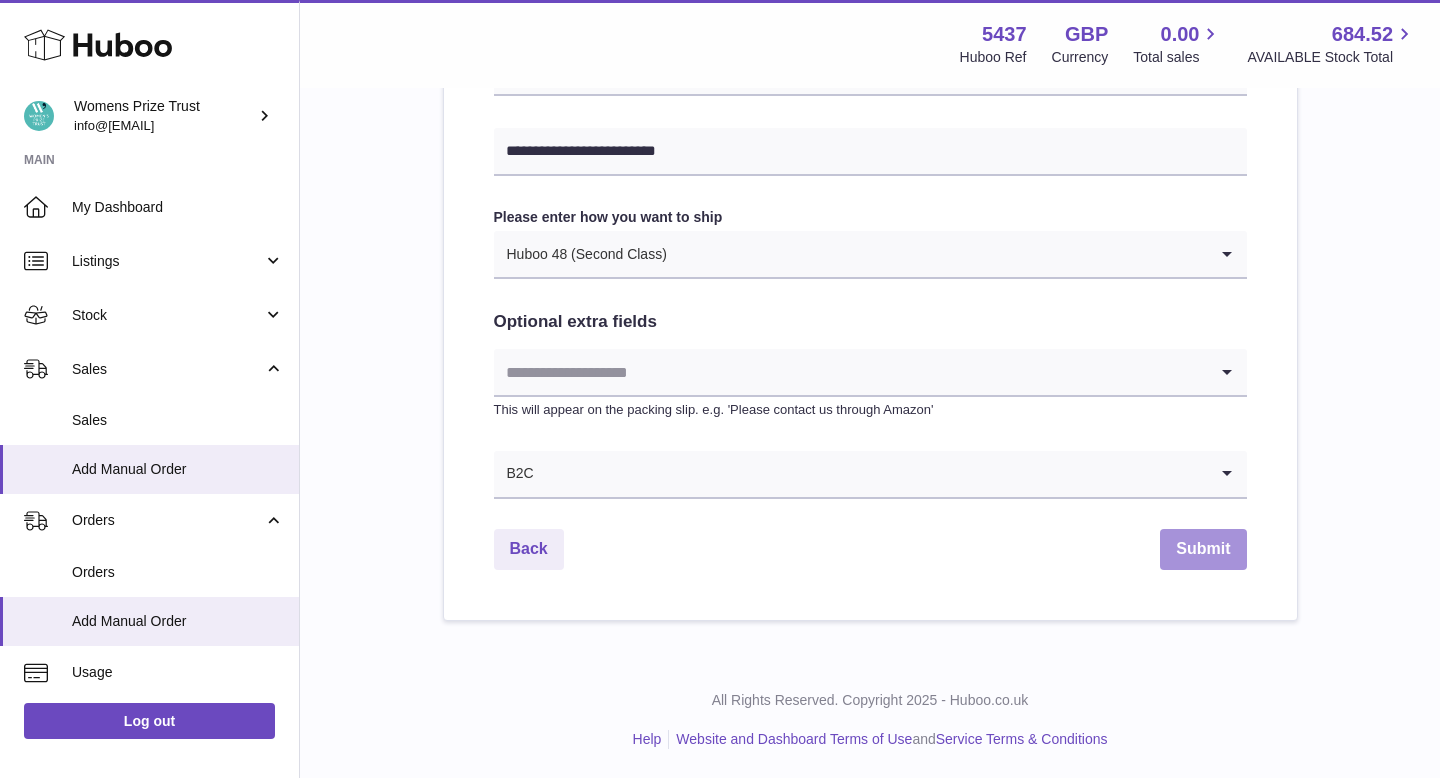 click on "Submit" at bounding box center (1203, 549) 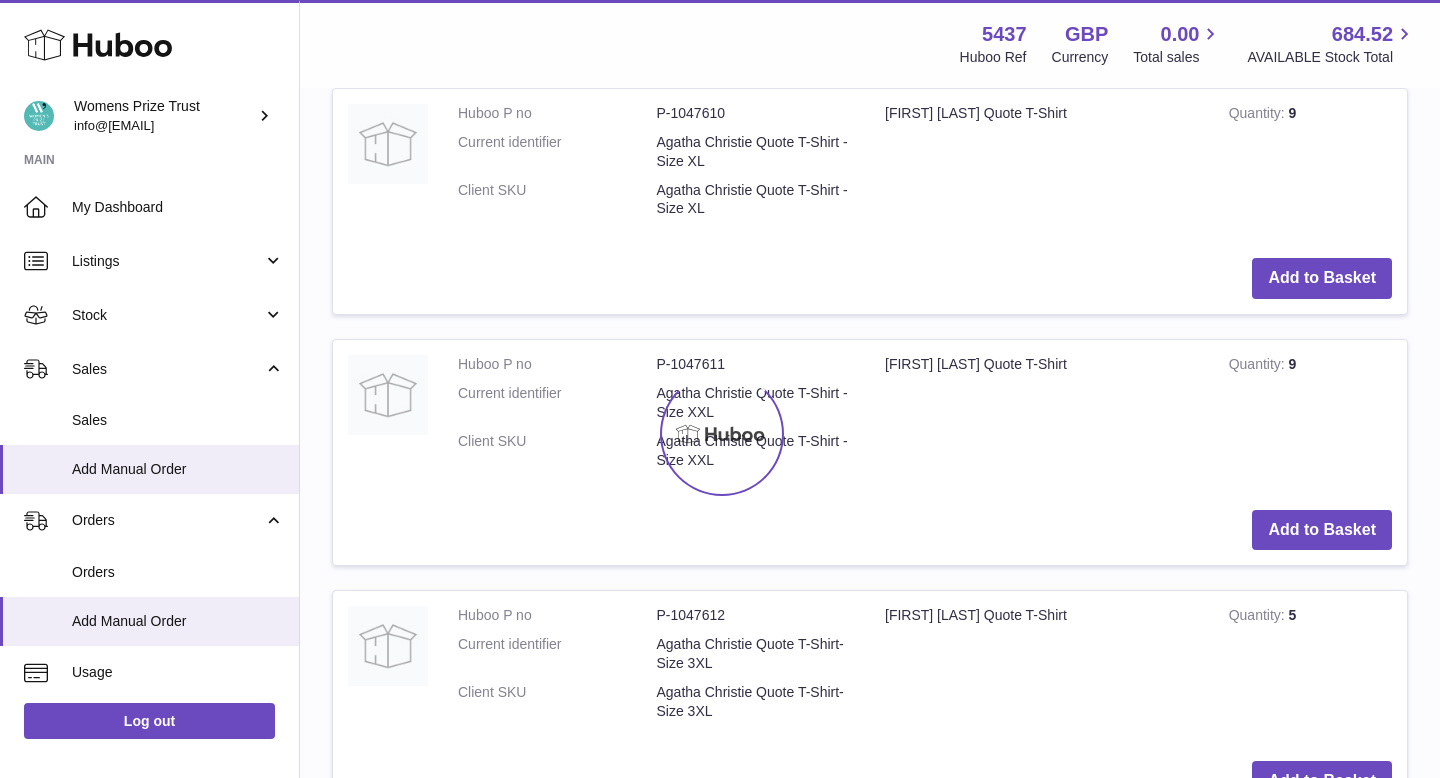 scroll, scrollTop: 0, scrollLeft: 0, axis: both 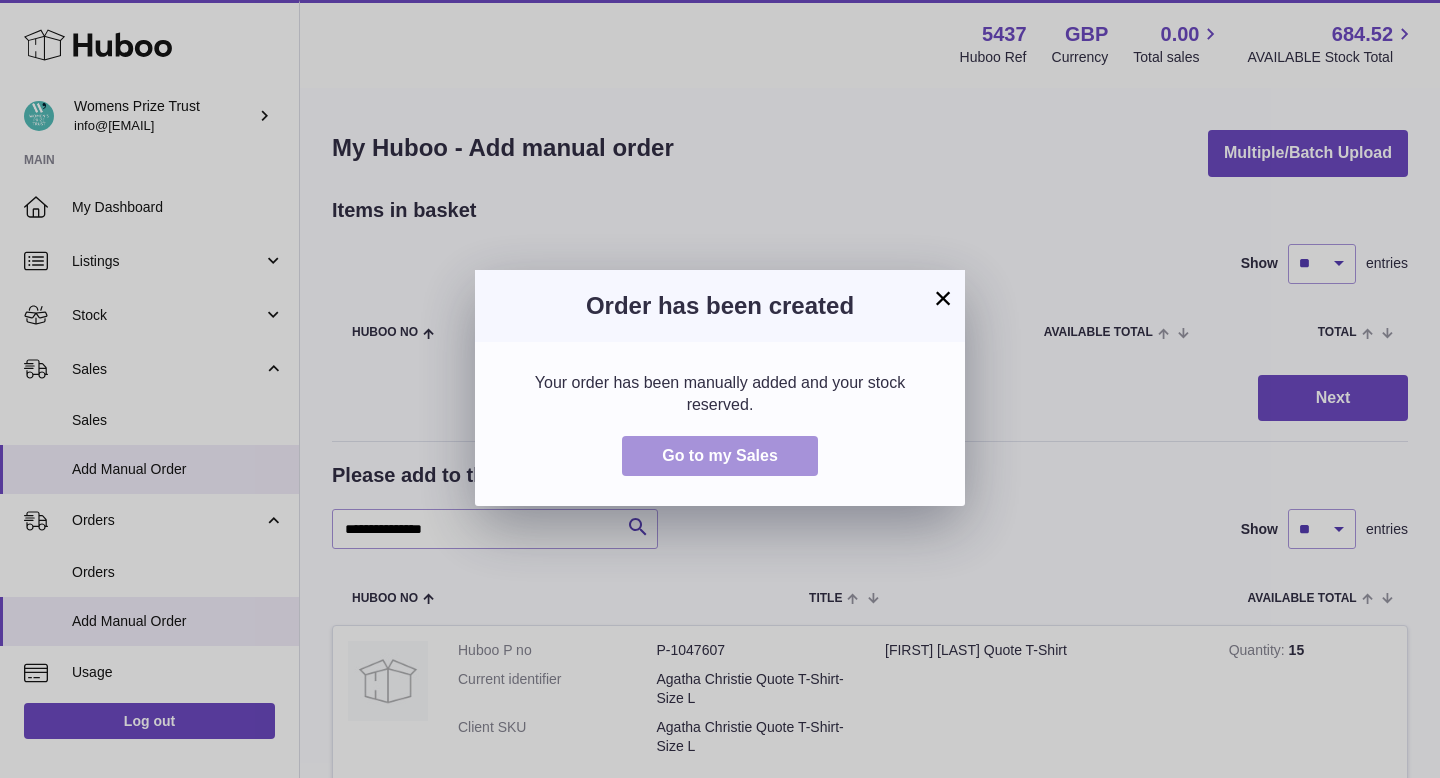 click on "Go to my Sales" at bounding box center [720, 455] 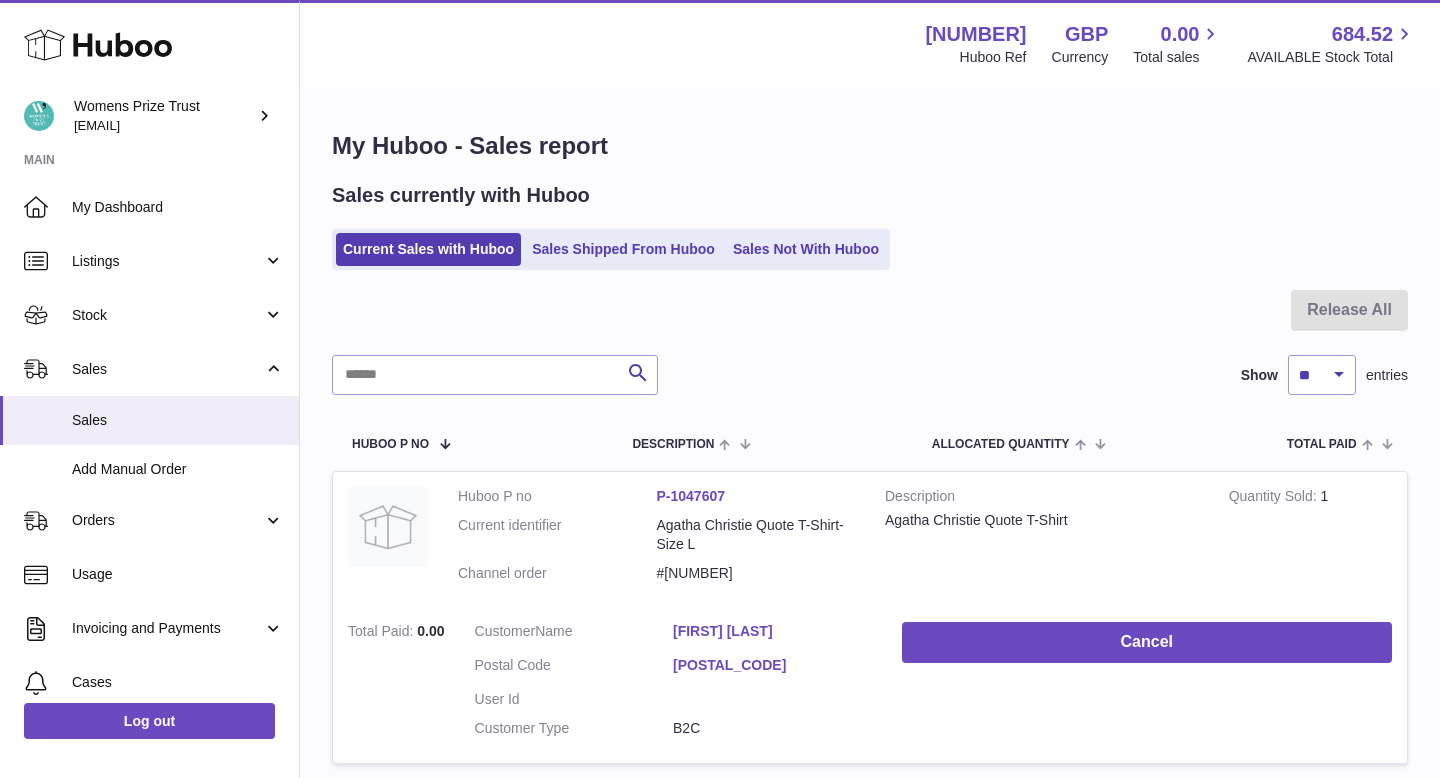 scroll, scrollTop: 0, scrollLeft: 0, axis: both 